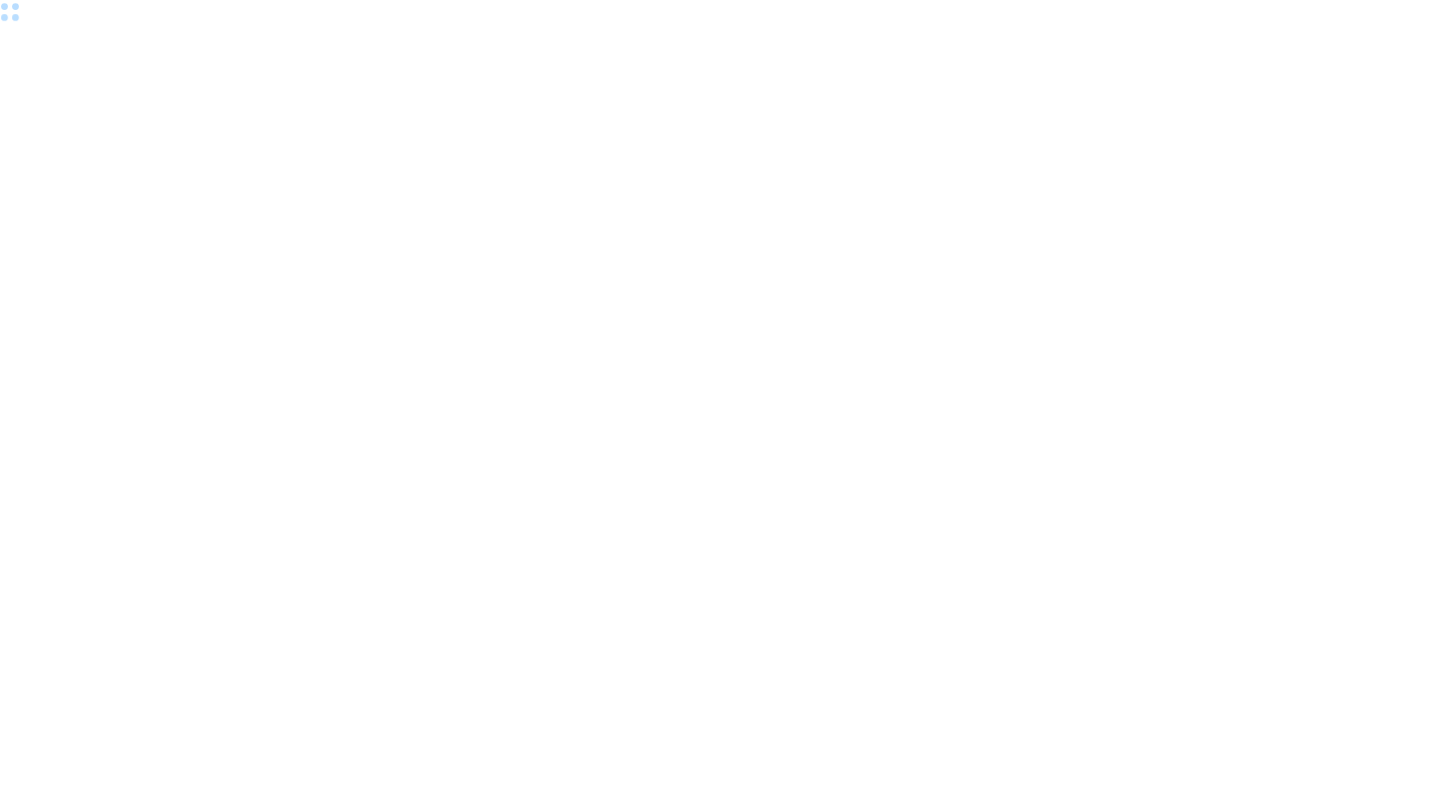 scroll, scrollTop: 0, scrollLeft: 0, axis: both 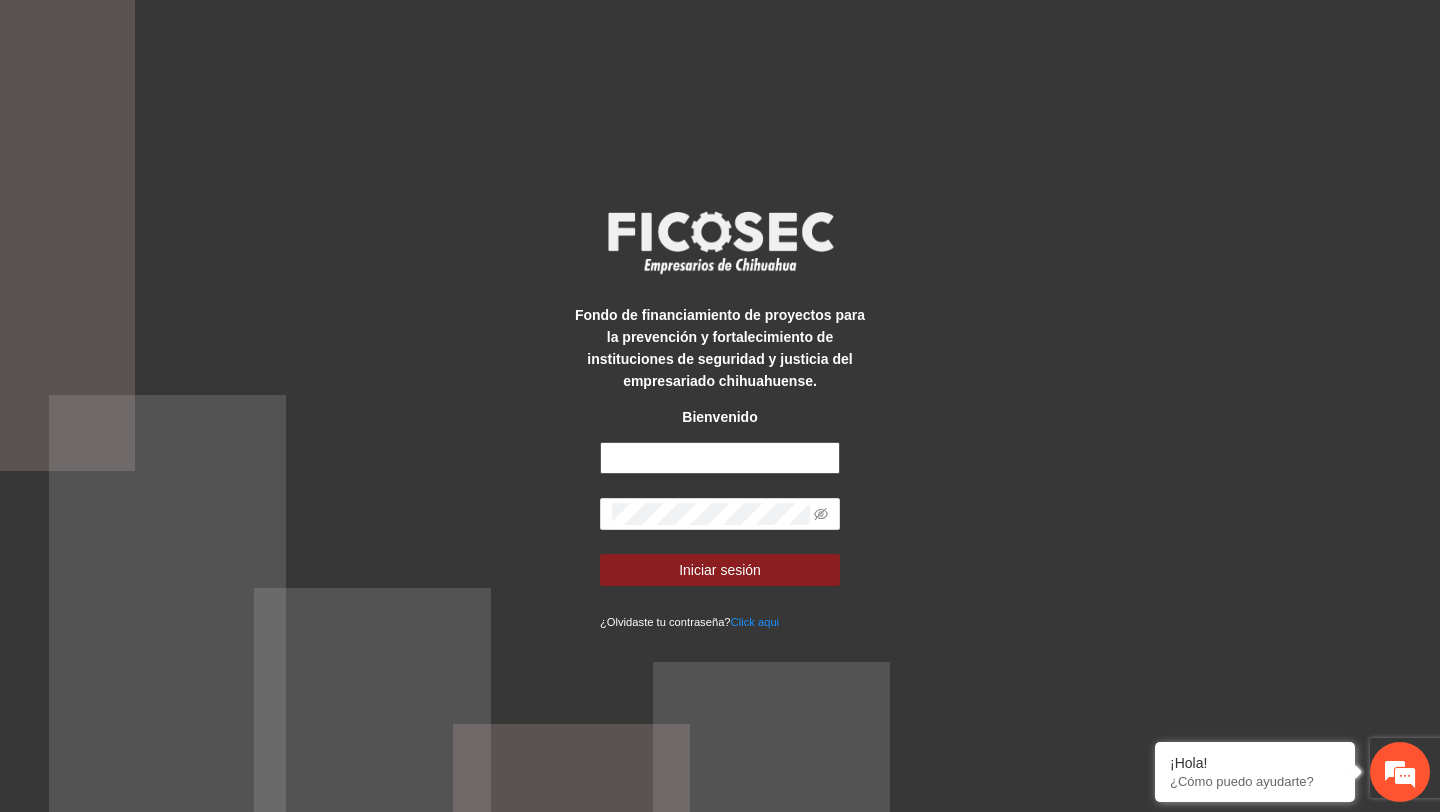 click at bounding box center (720, 458) 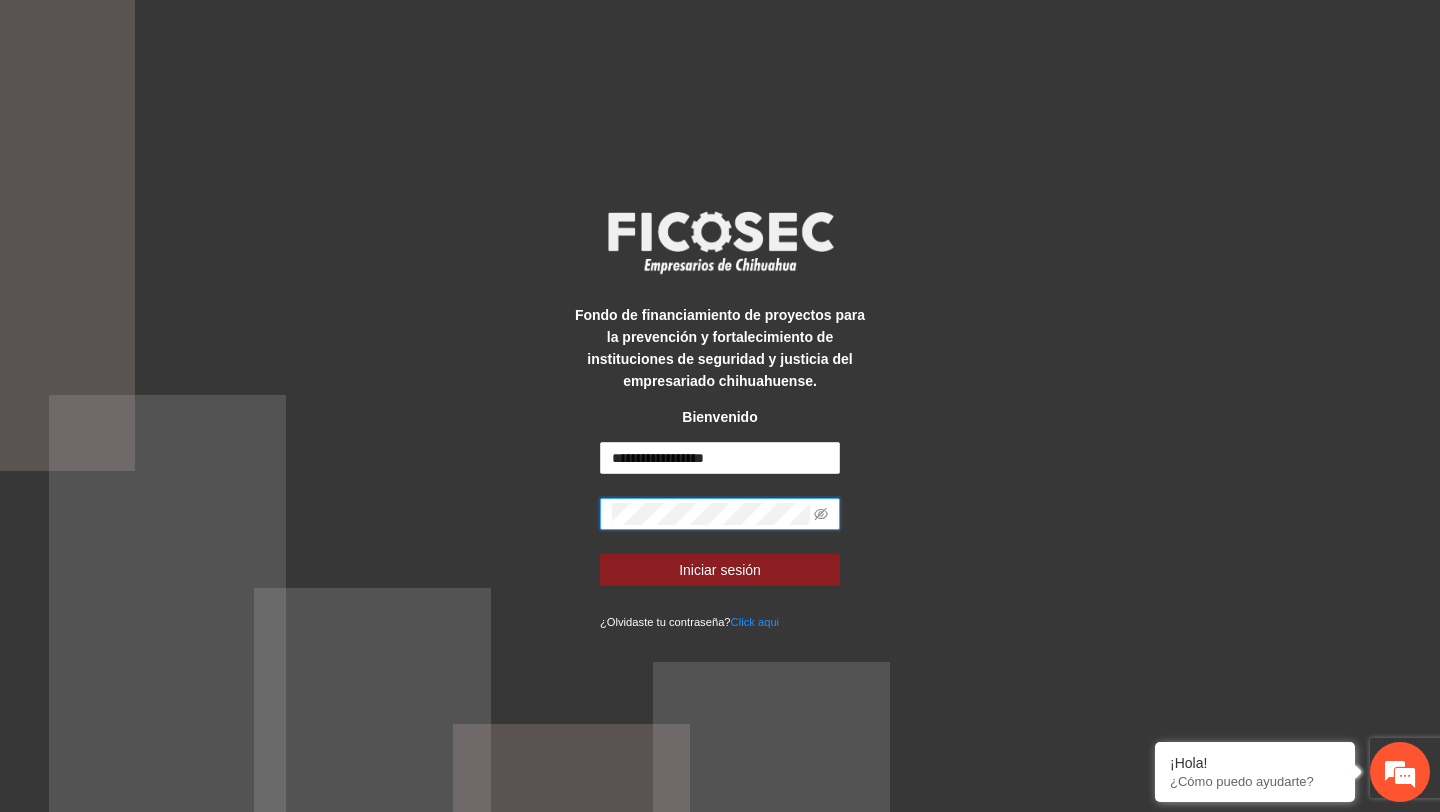 scroll, scrollTop: 0, scrollLeft: 0, axis: both 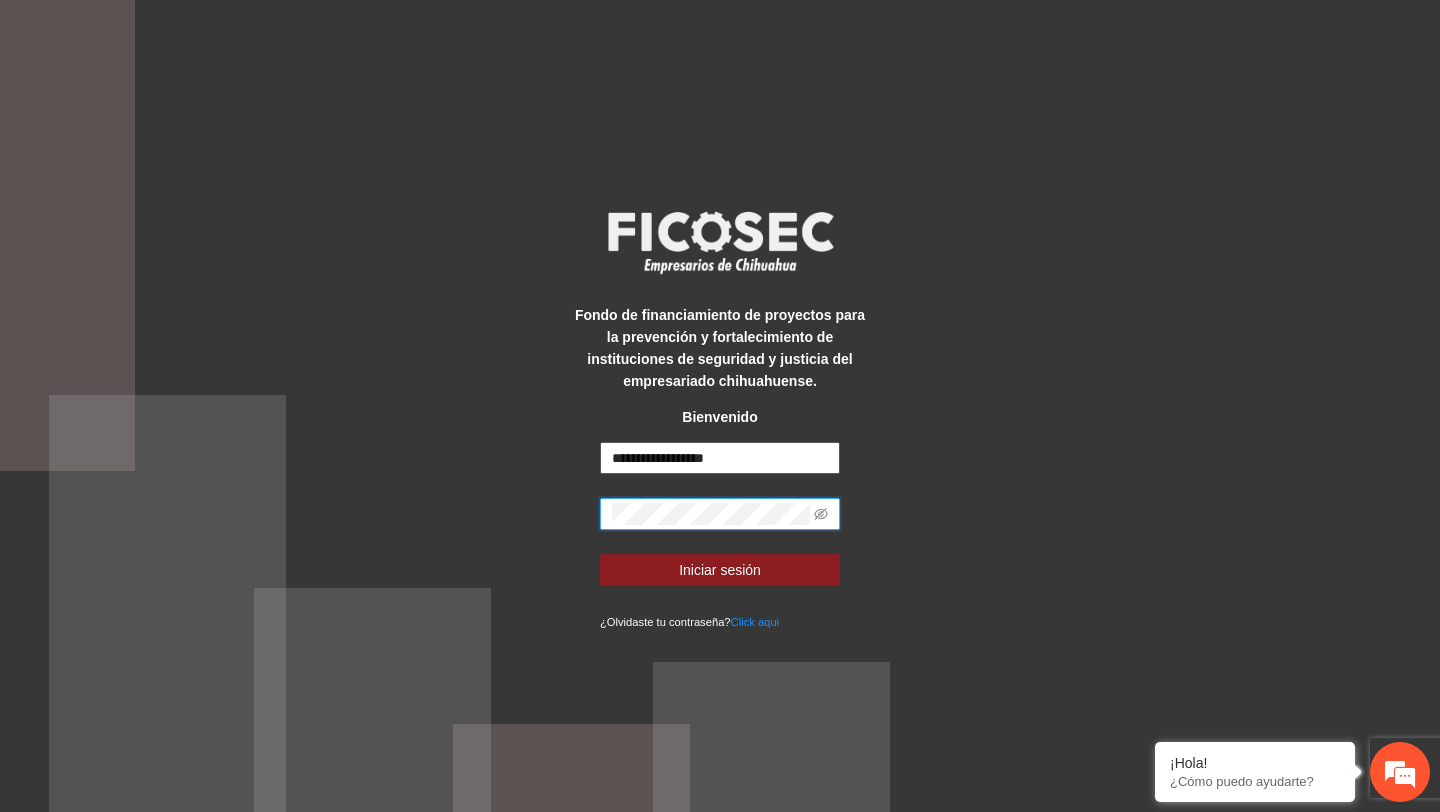 click on "**********" at bounding box center [720, 458] 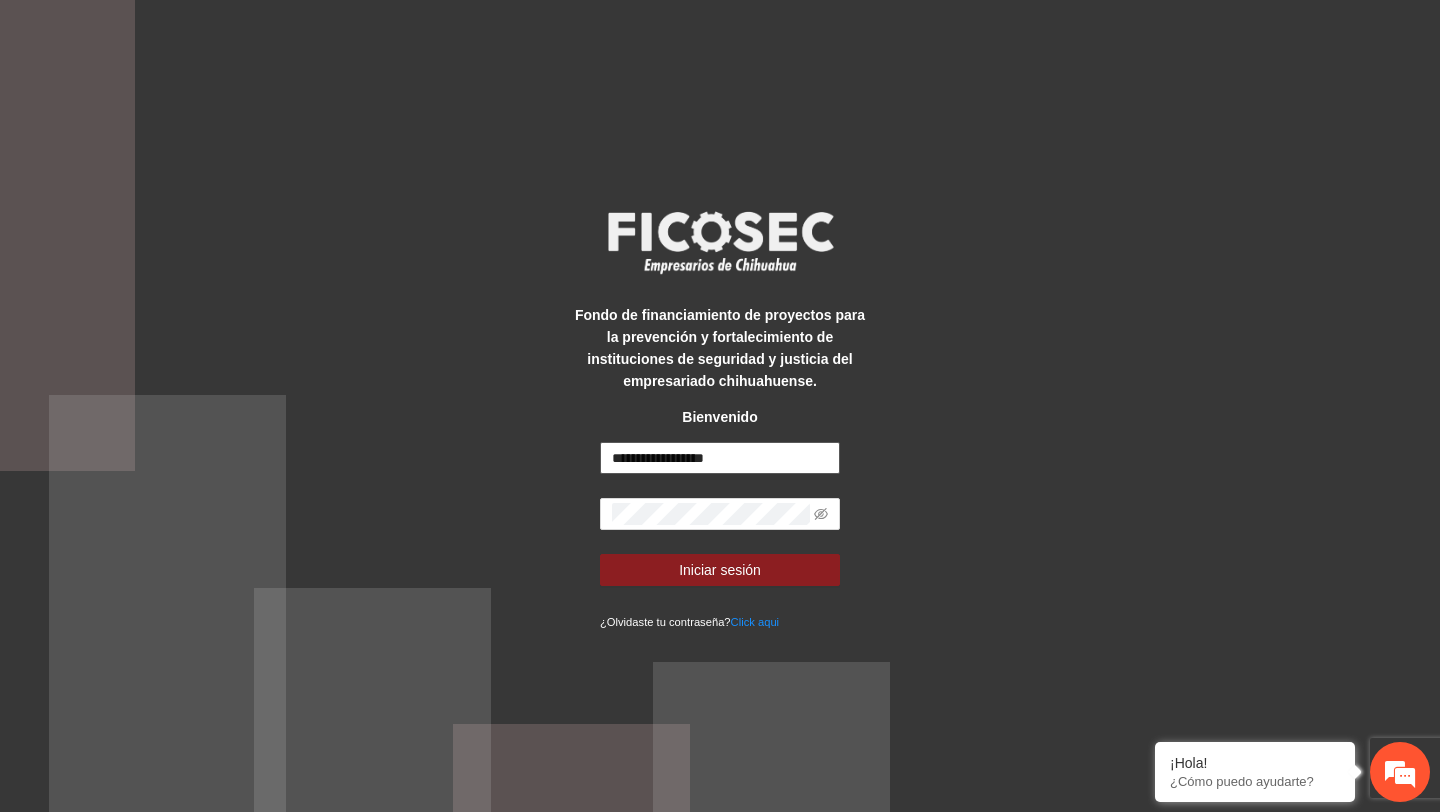 click on "**********" at bounding box center [720, 458] 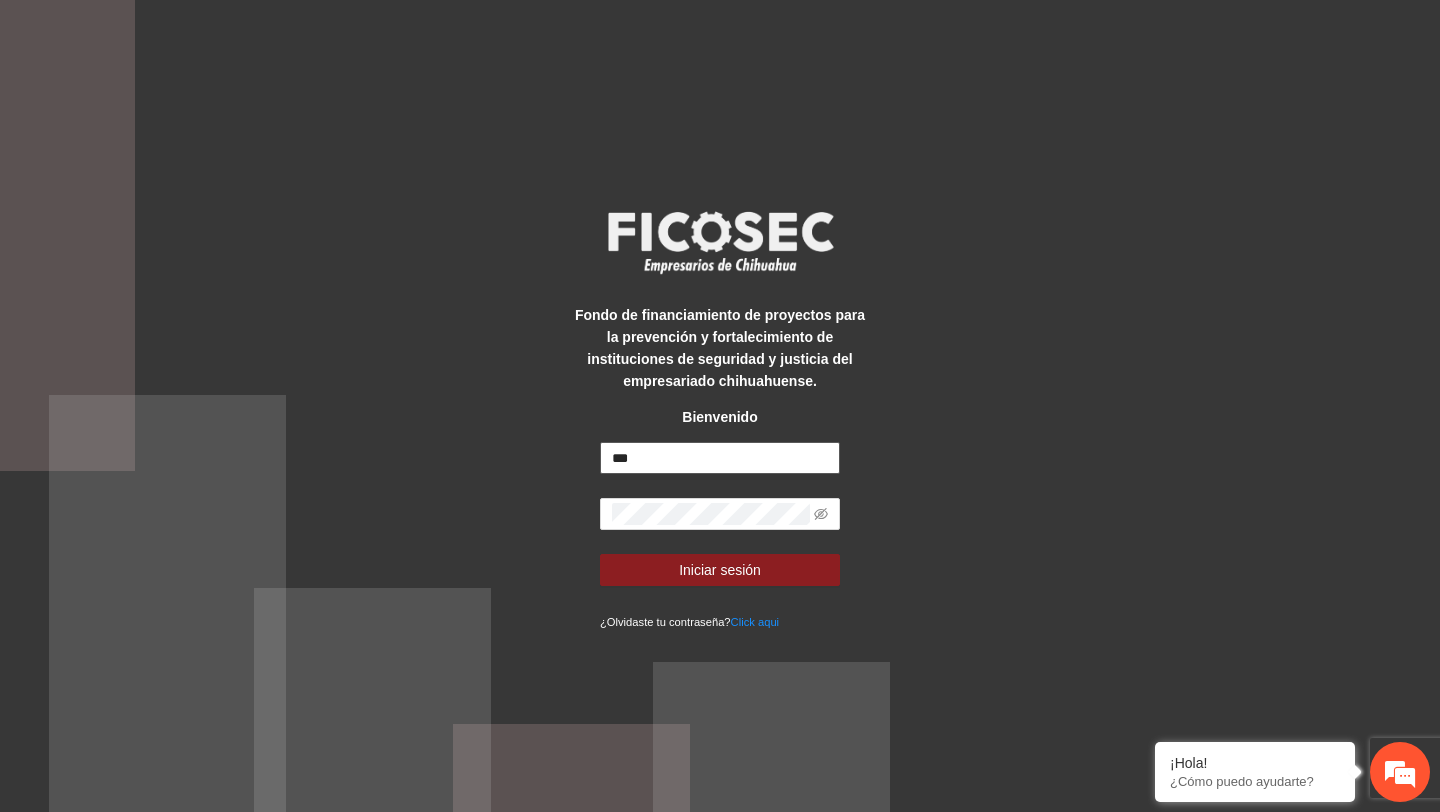 type on "**********" 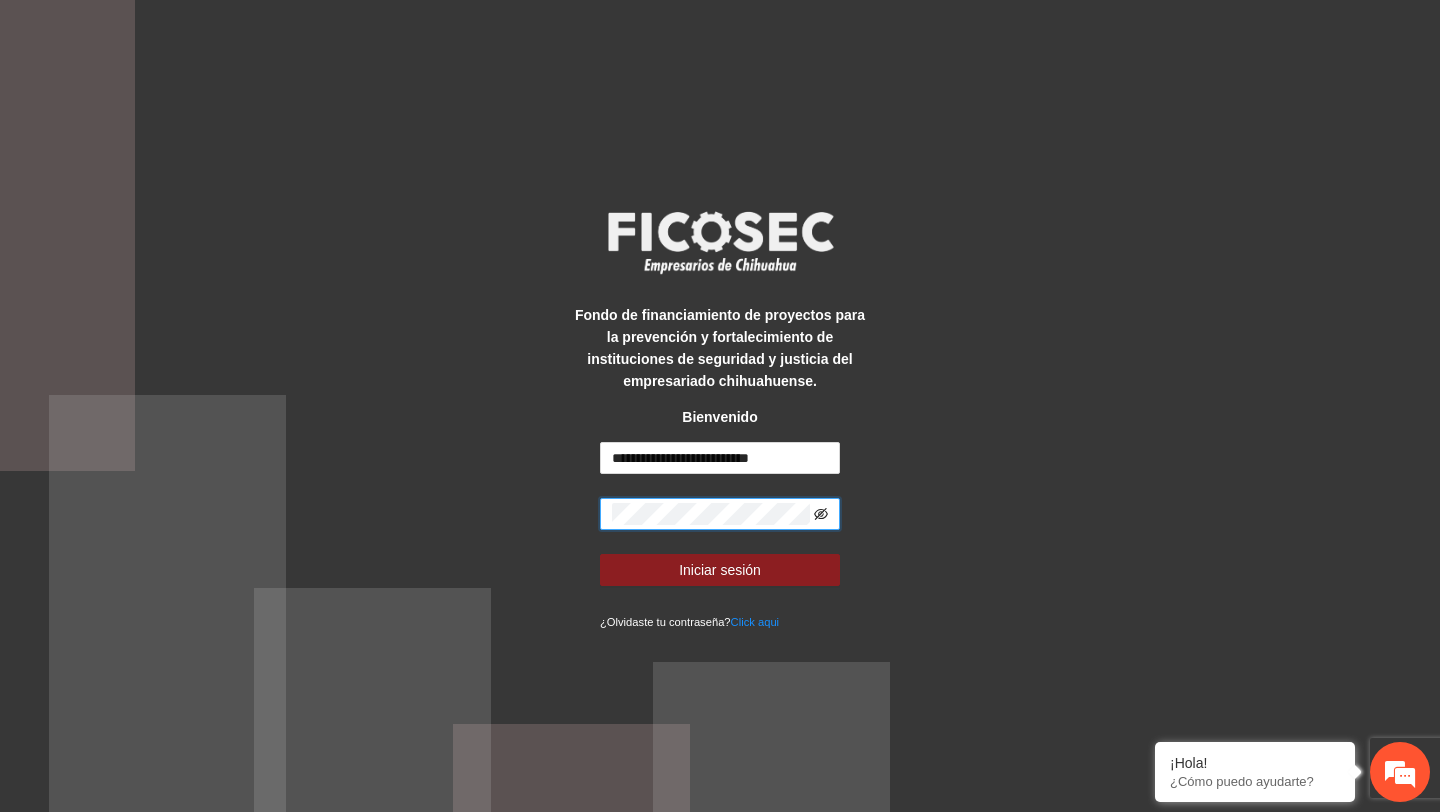 click 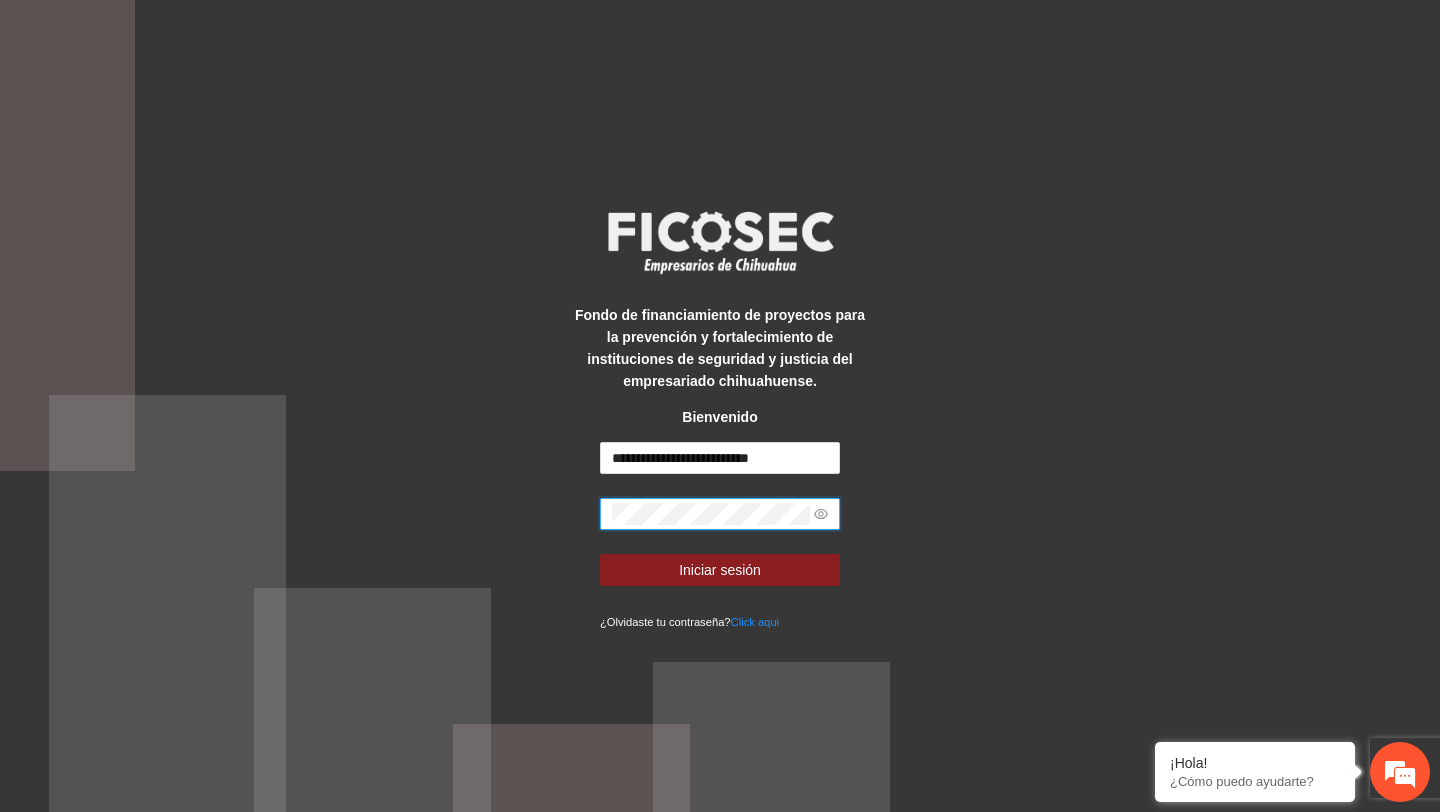 click on "Iniciar sesión" at bounding box center [720, 570] 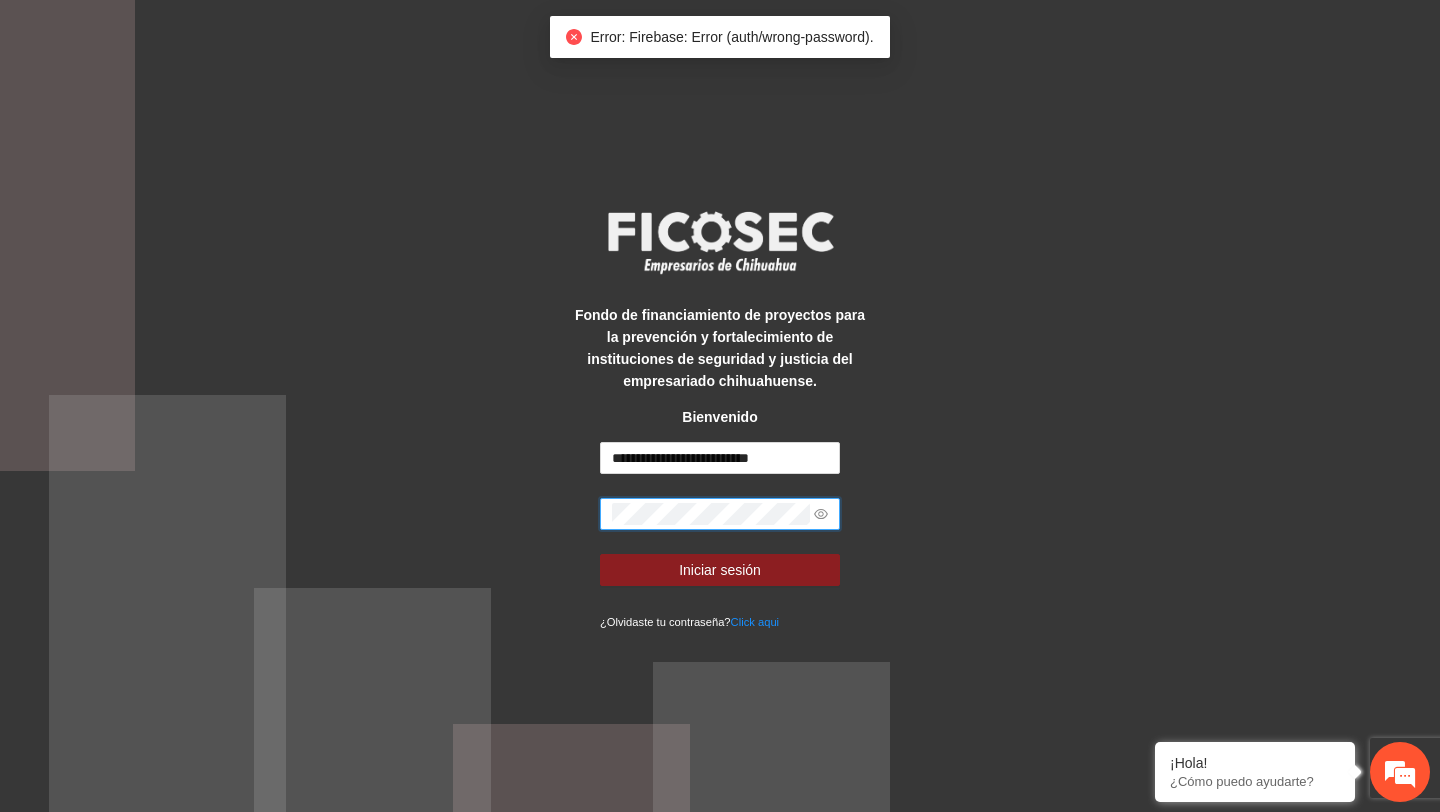 click on "Iniciar sesión" at bounding box center [720, 570] 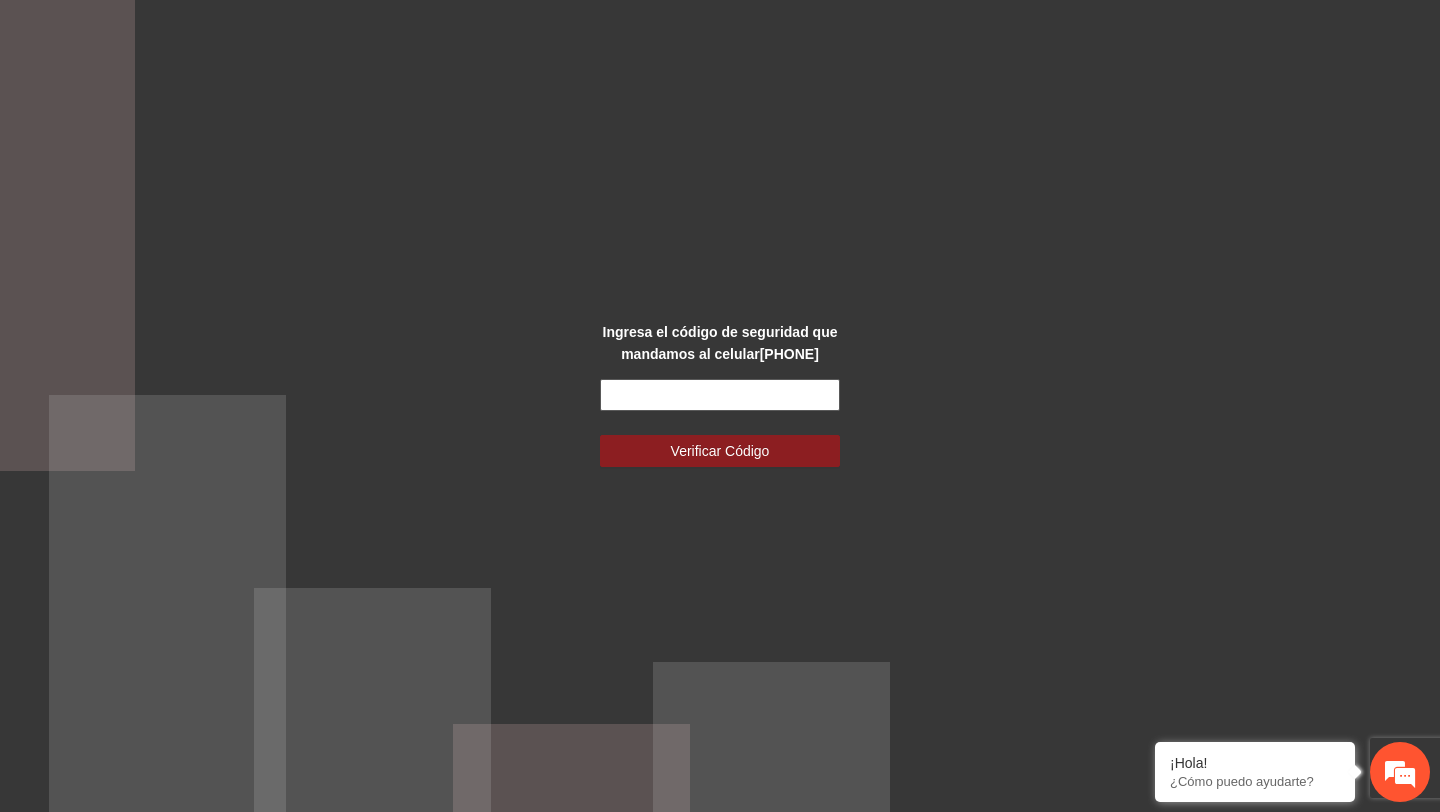 click at bounding box center [720, 395] 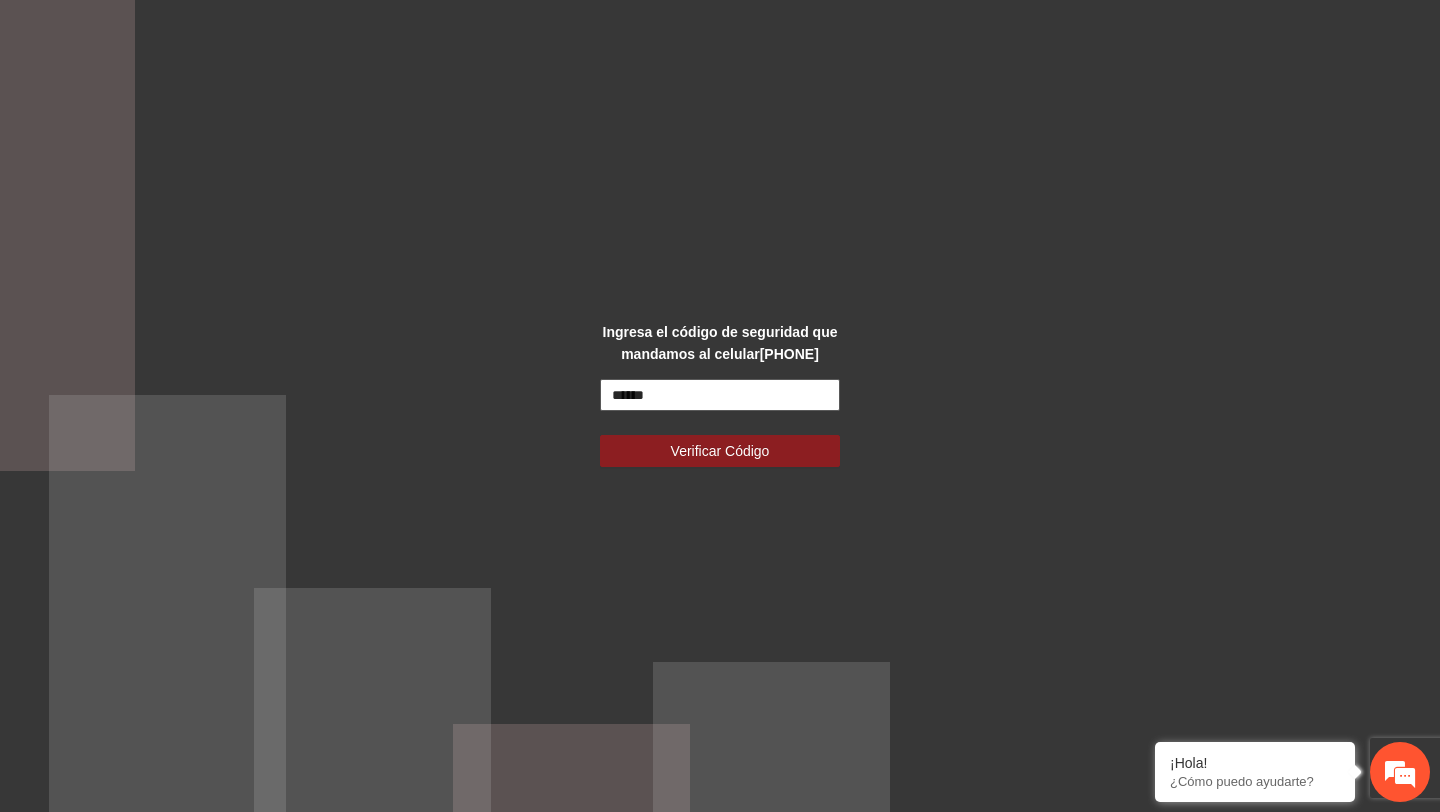 type on "******" 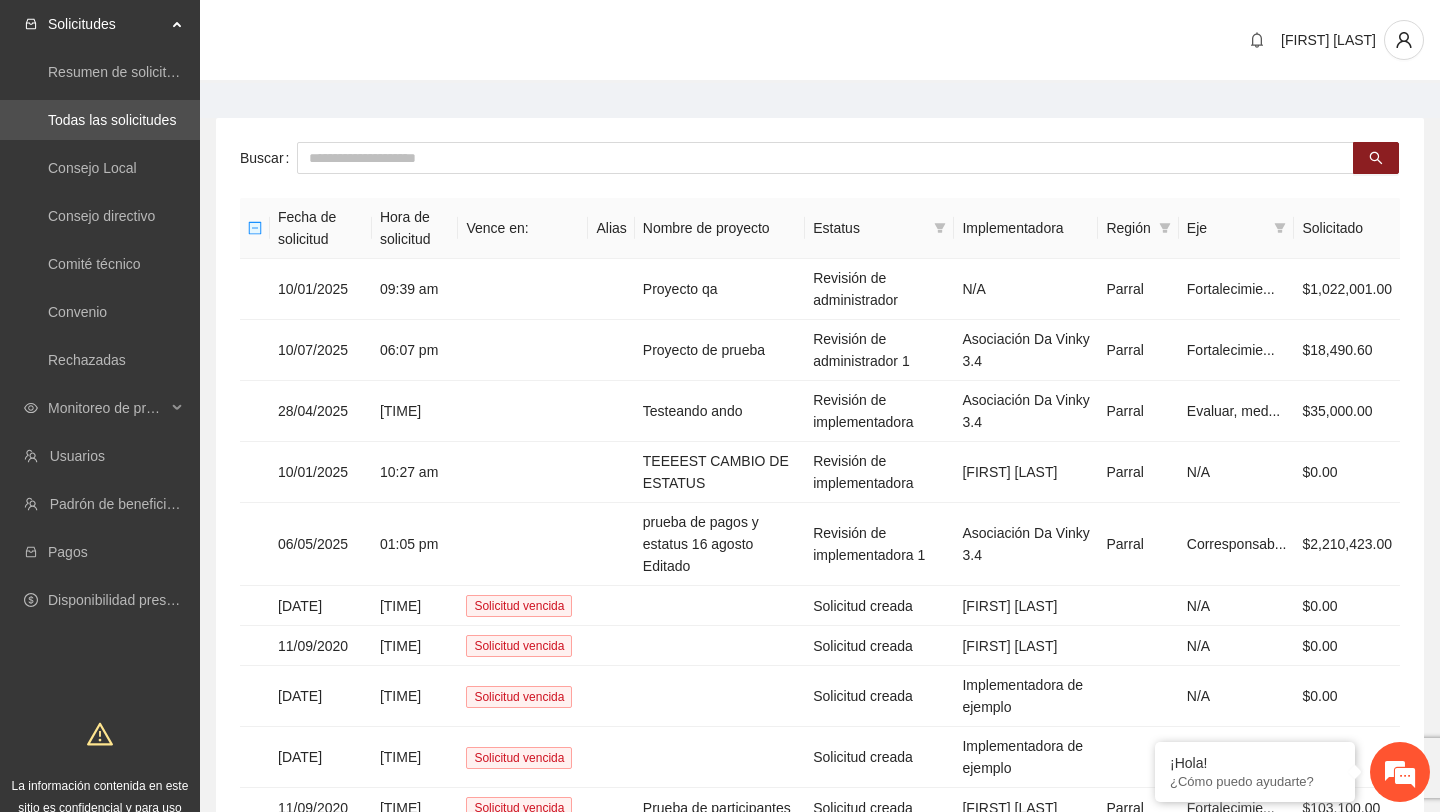 scroll, scrollTop: 0, scrollLeft: 0, axis: both 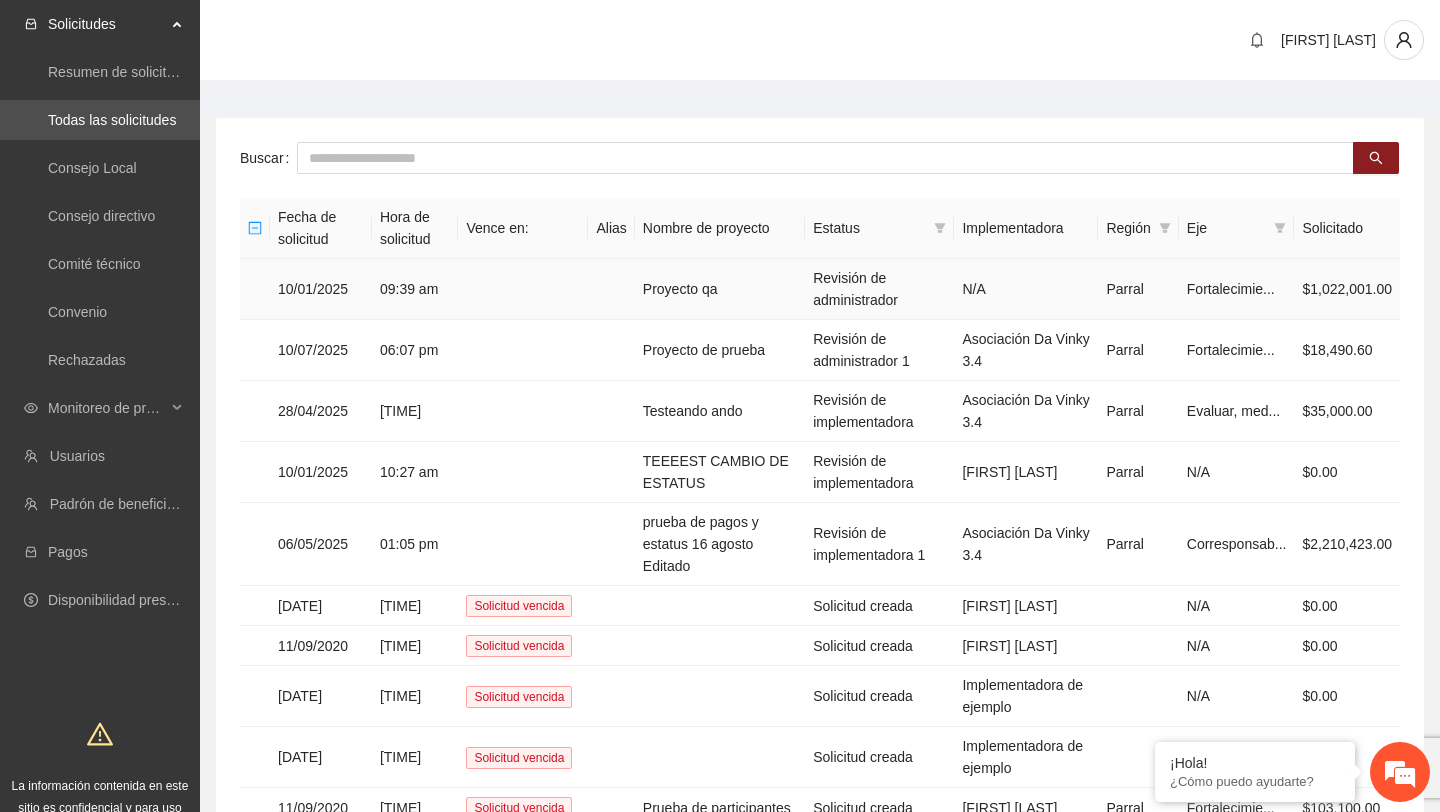 click on "Proyecto qa" at bounding box center [720, 289] 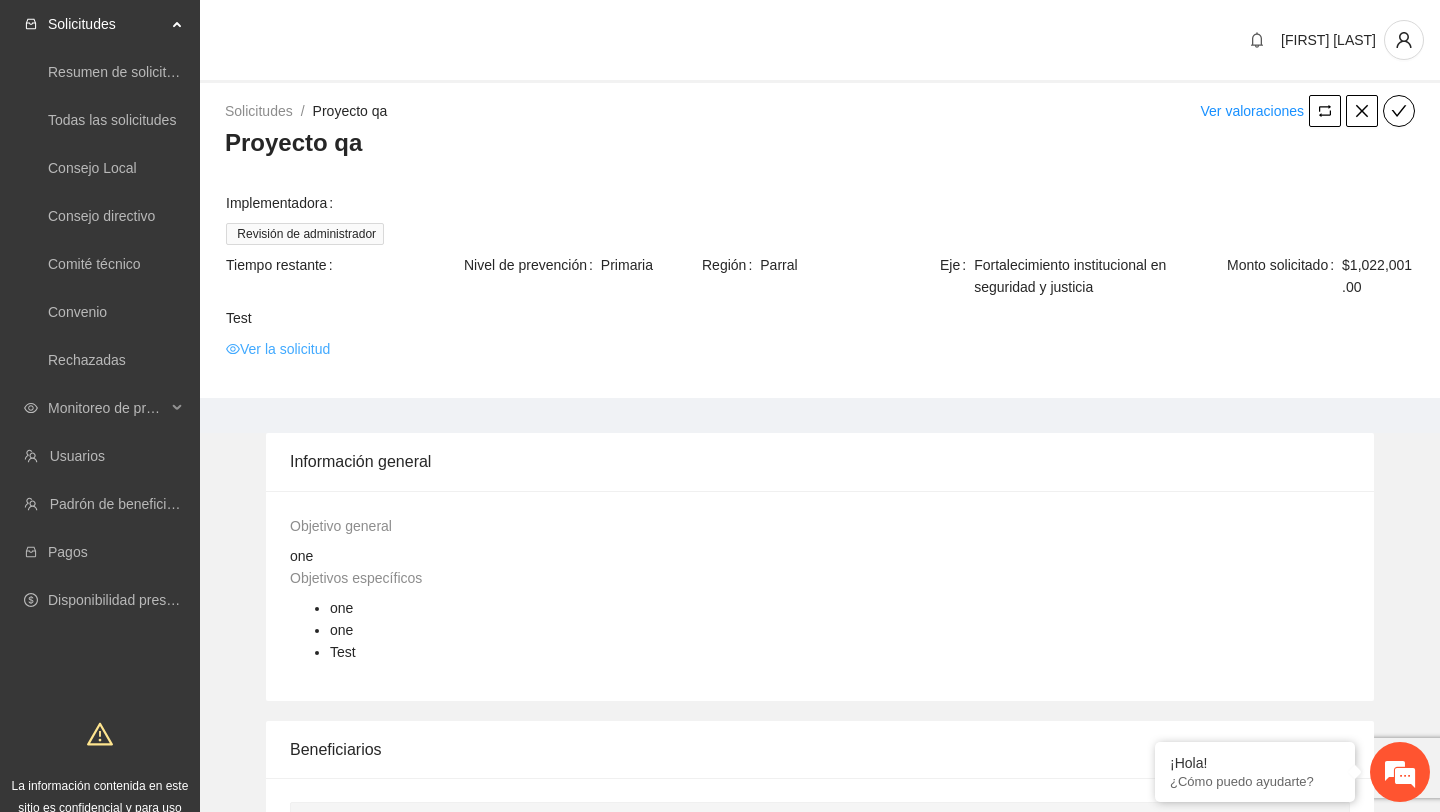 click on "Ver la solicitud" at bounding box center (278, 349) 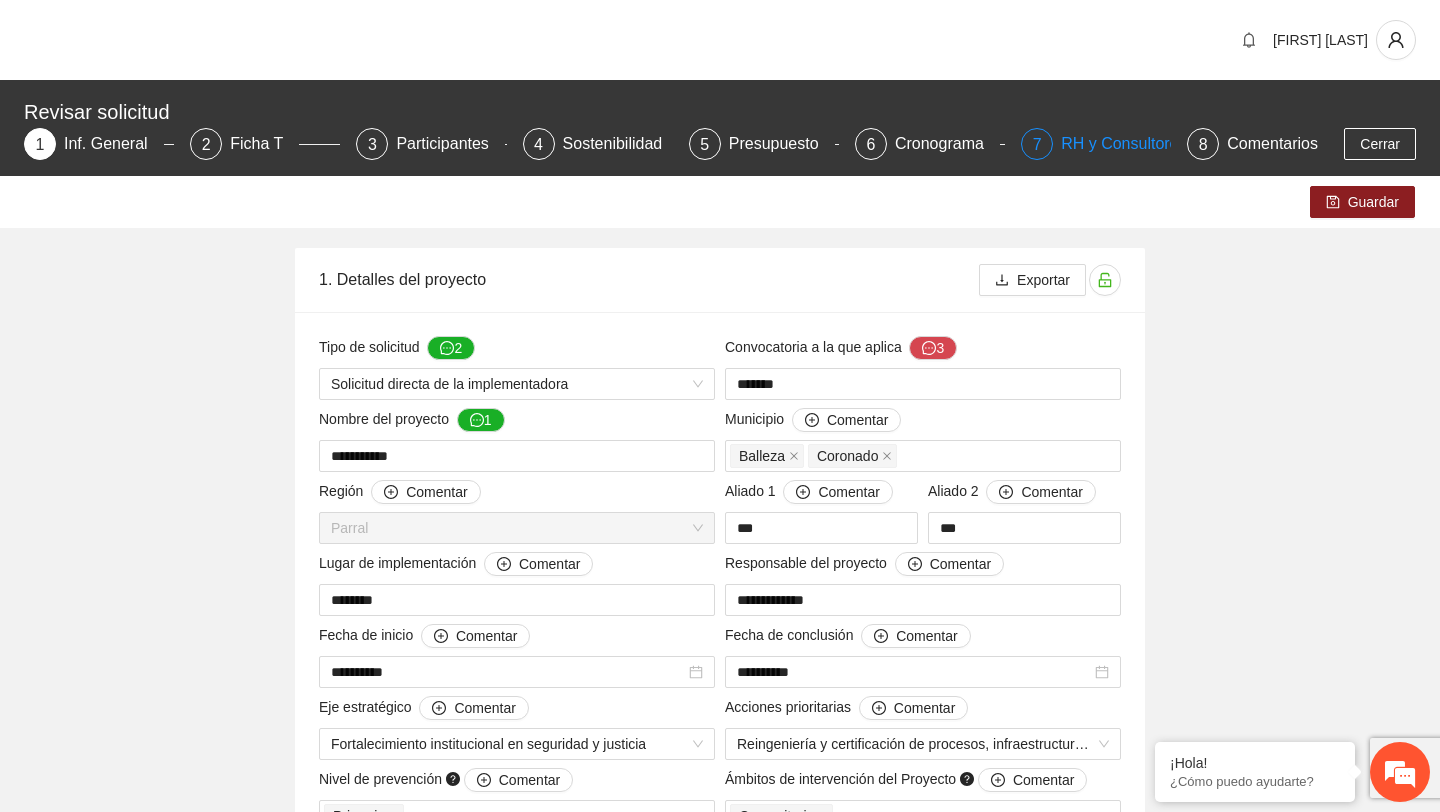 click on "RH y Consultores" at bounding box center (1131, 144) 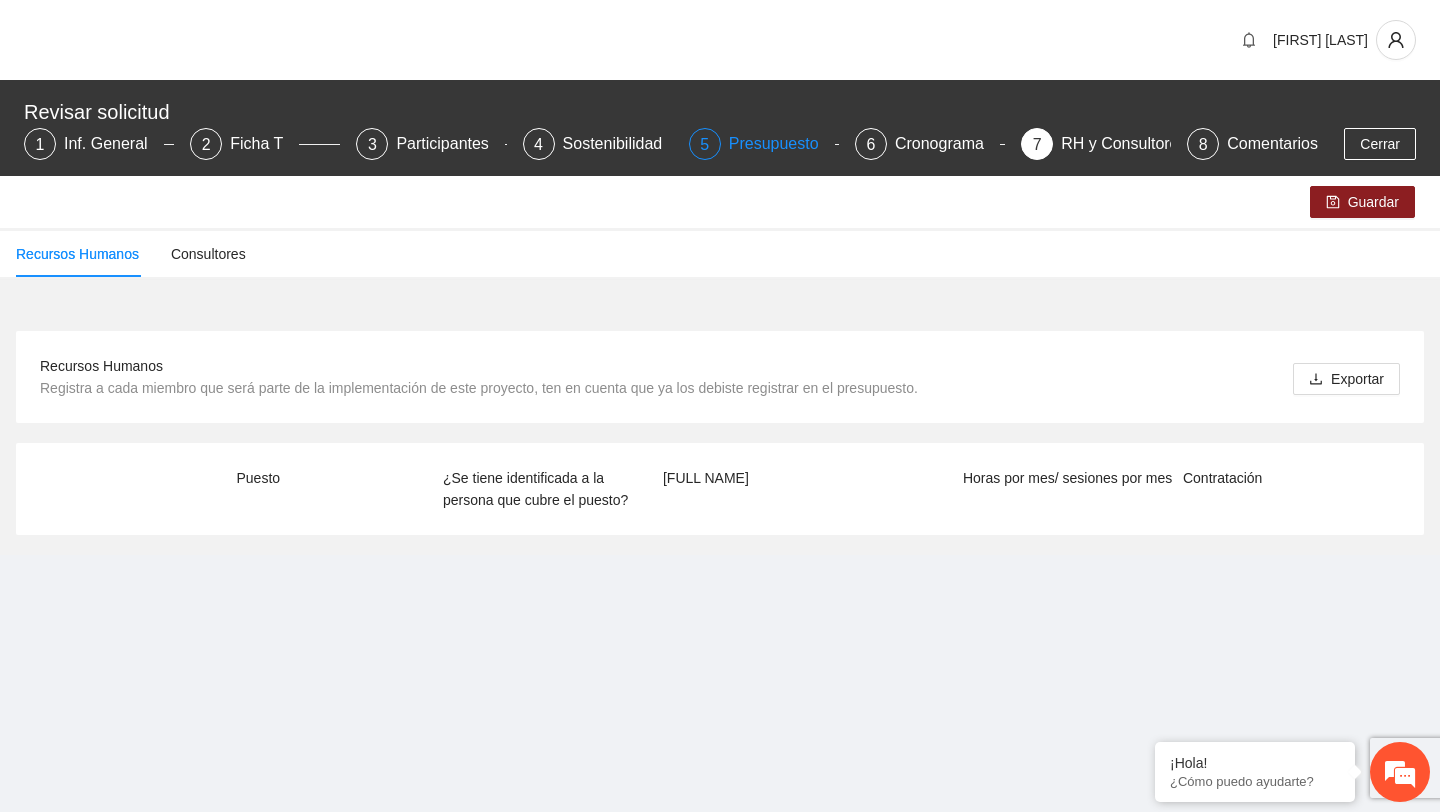 click on "Presupuesto" at bounding box center (782, 144) 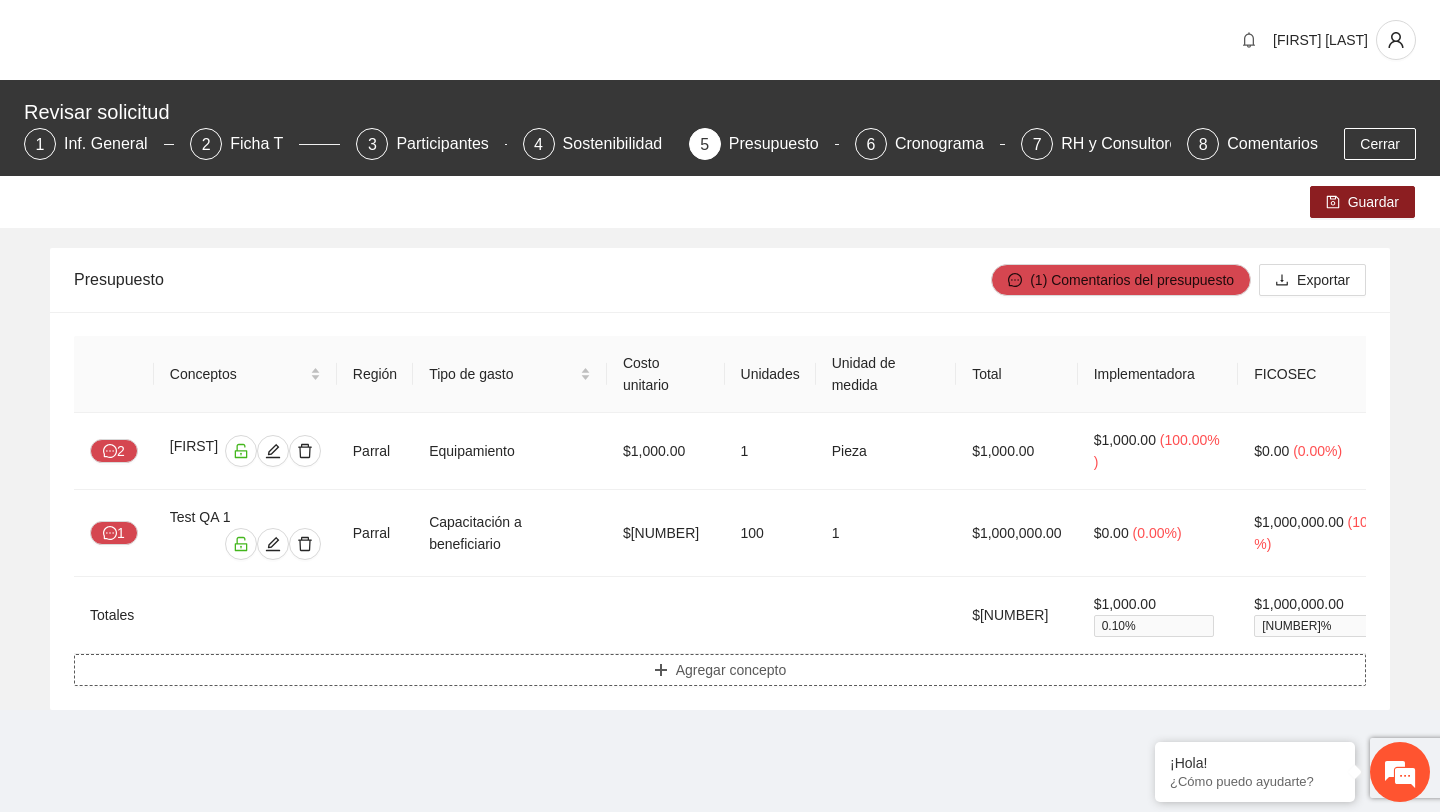click on "Agregar concepto" at bounding box center [720, 670] 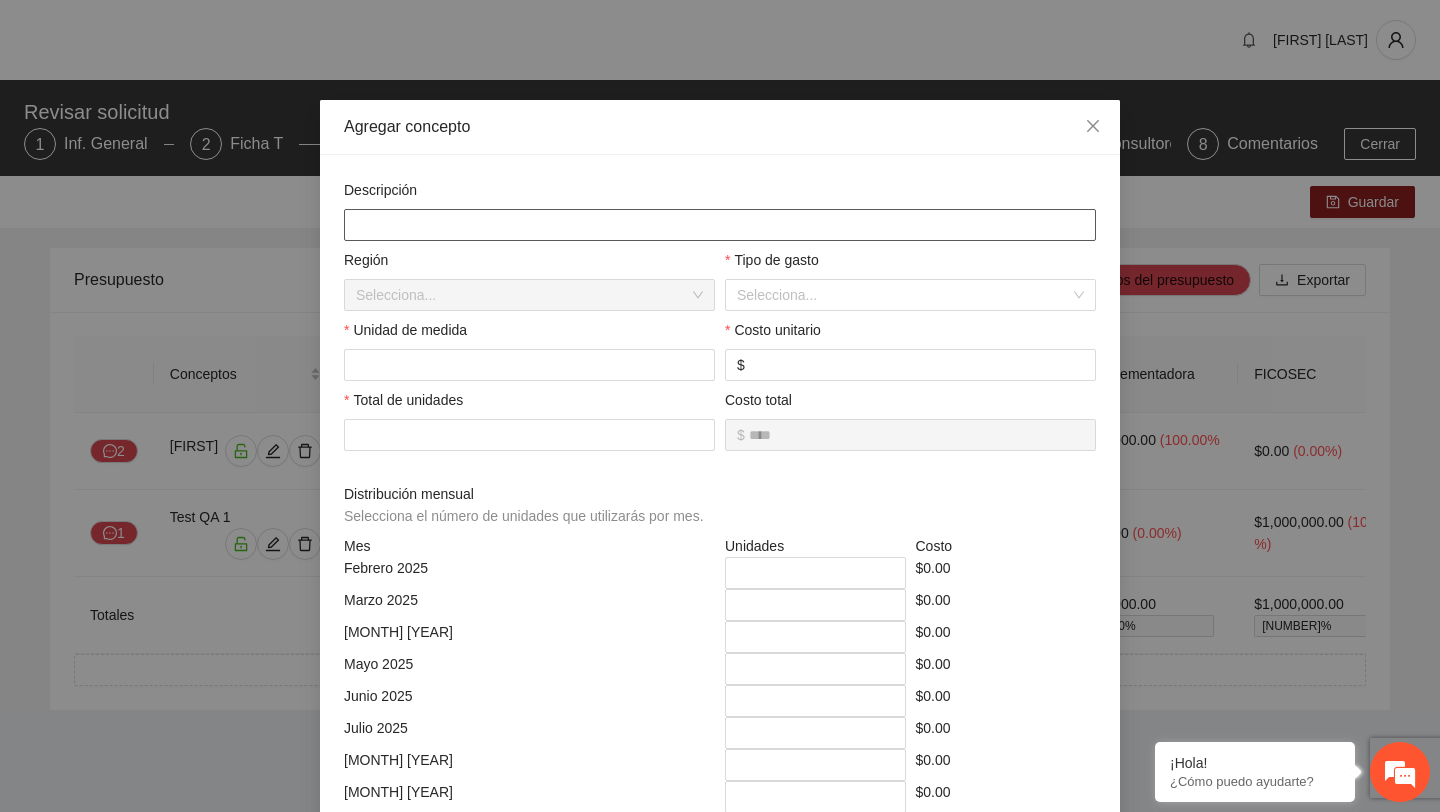 click at bounding box center [720, 225] 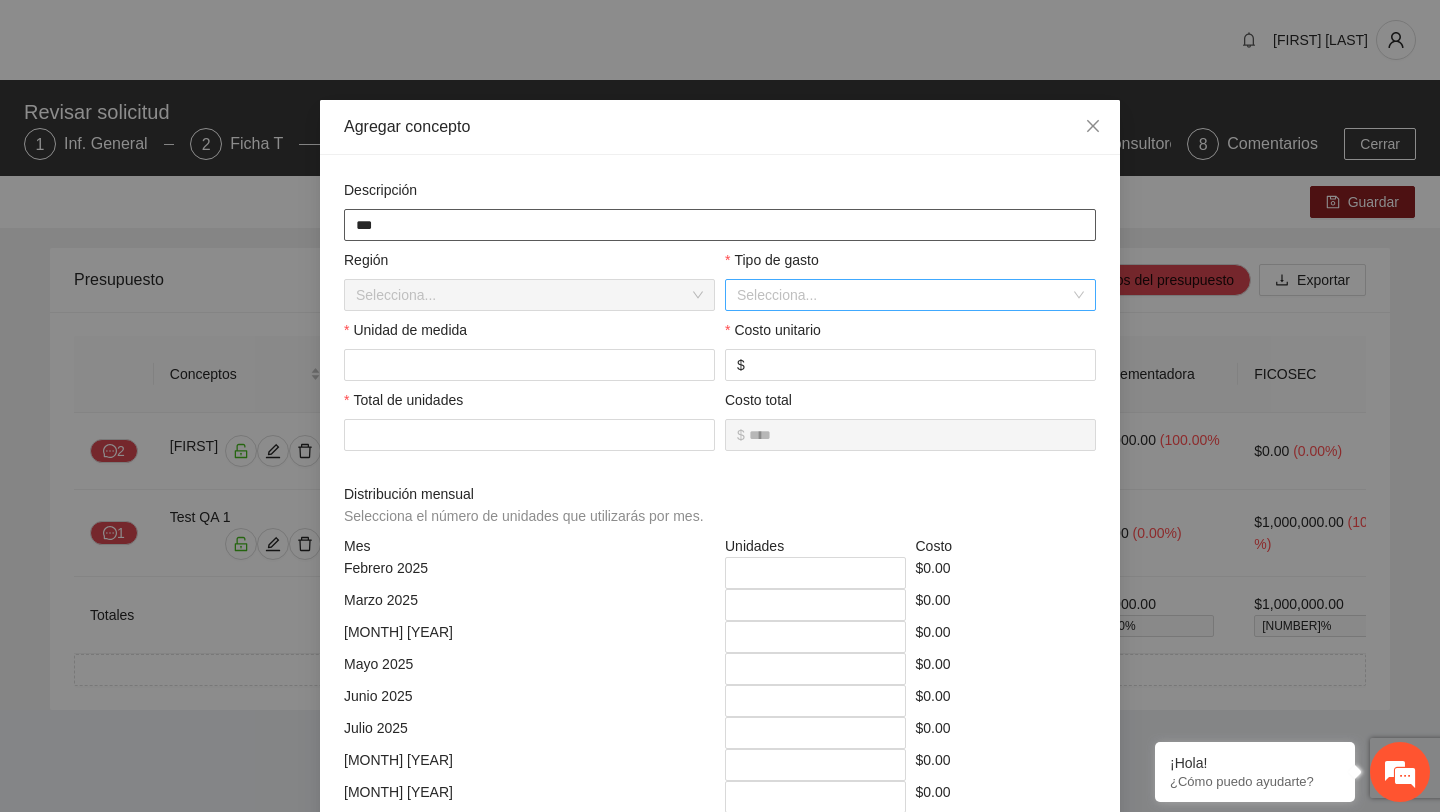 type on "***" 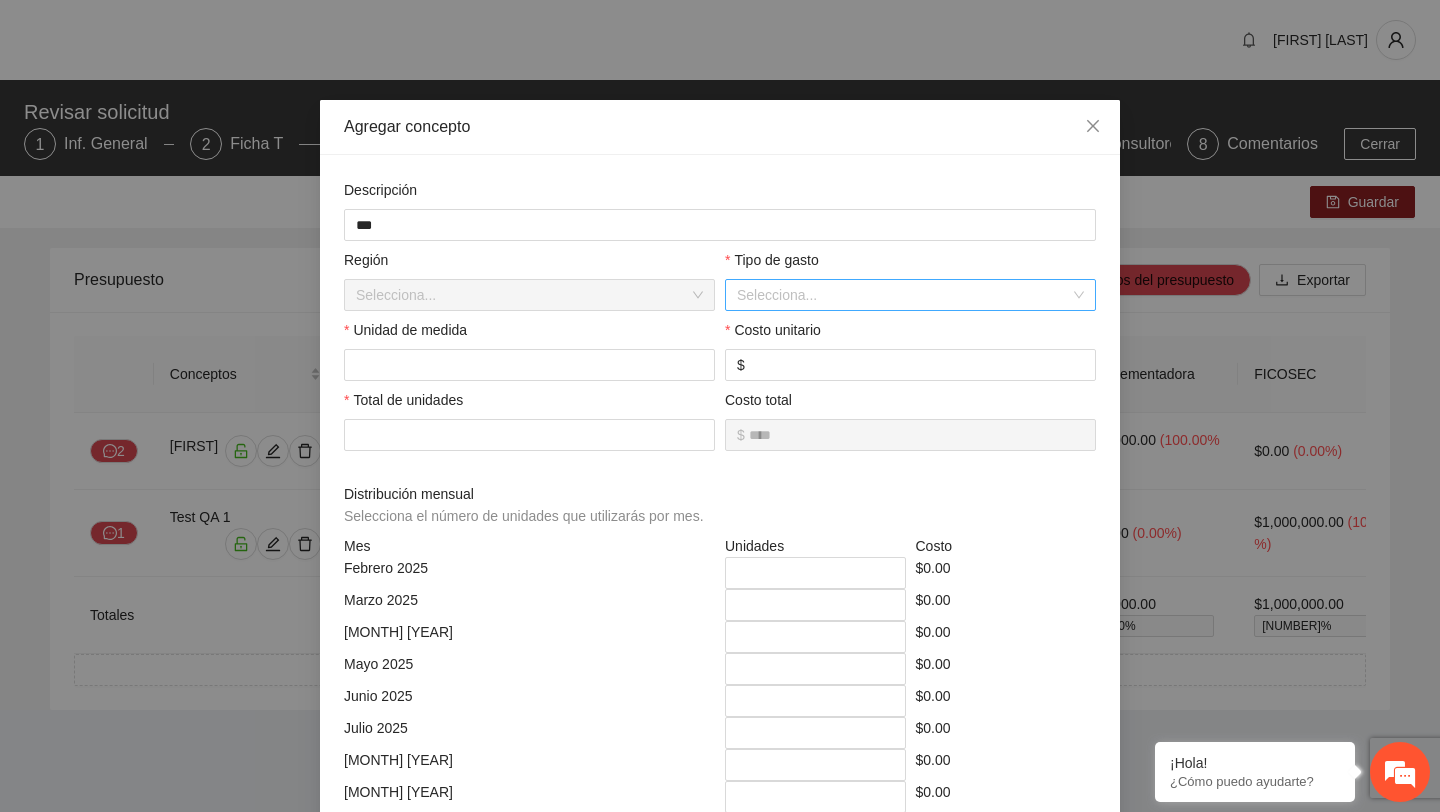 click at bounding box center (903, 295) 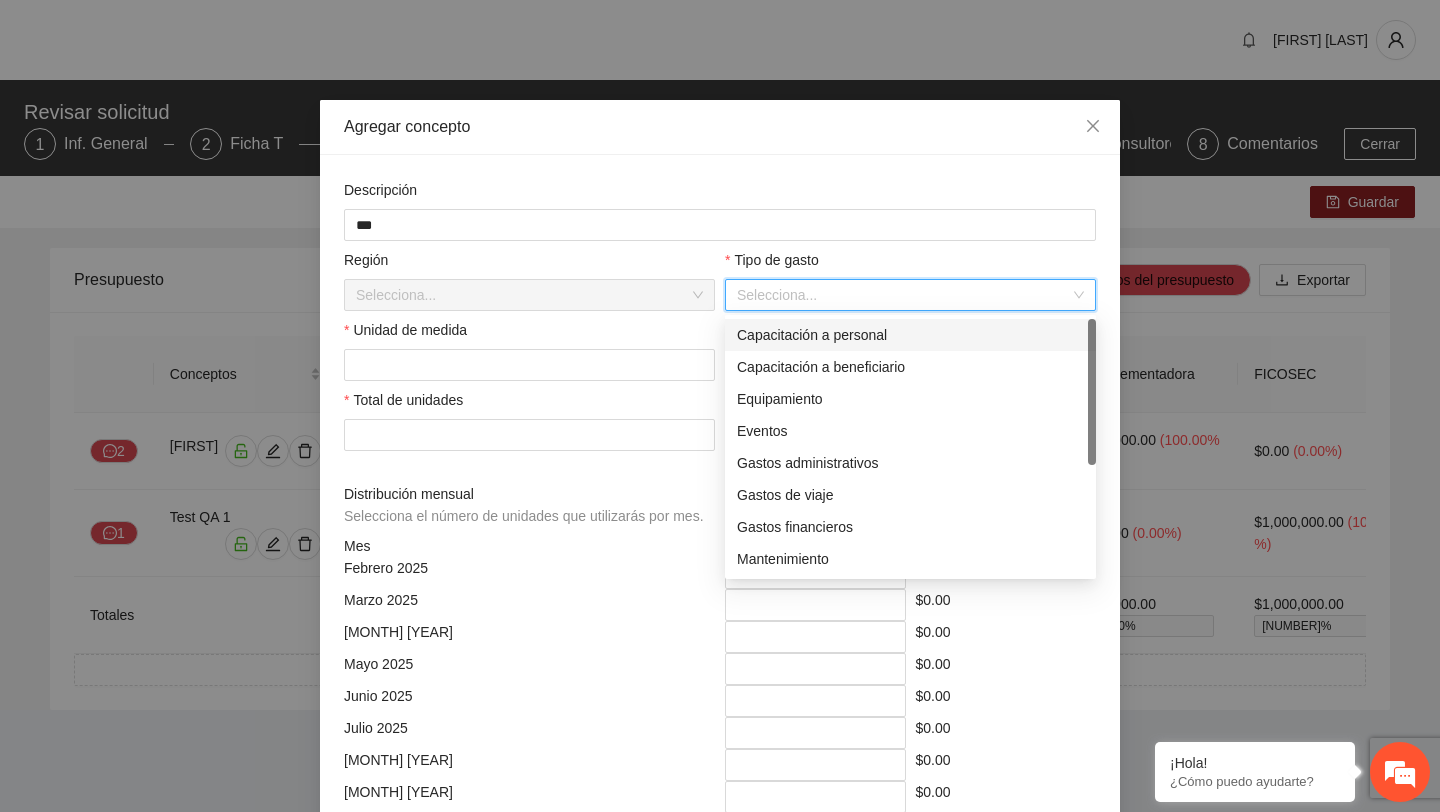 click on "Capacitación a personal" at bounding box center [910, 335] 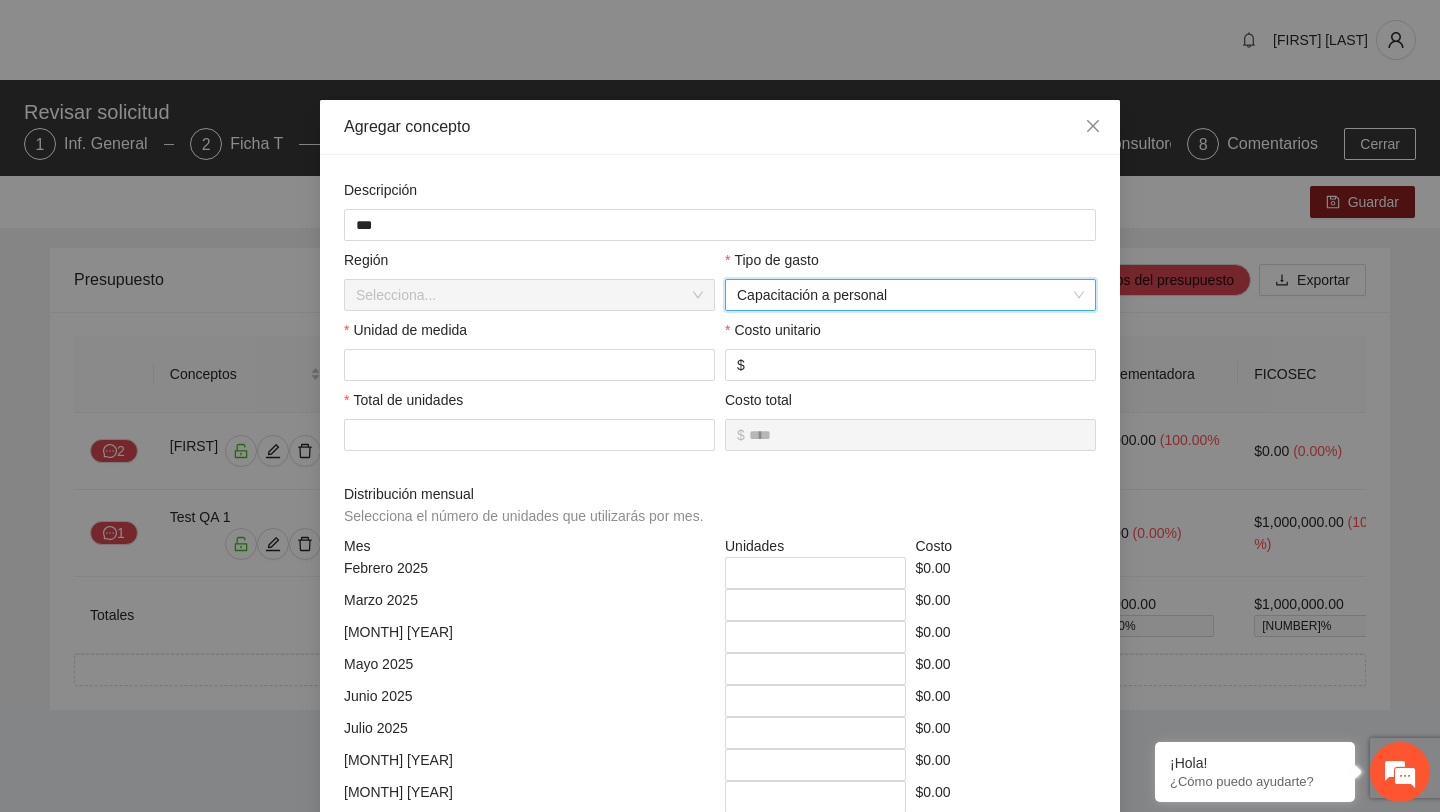 click on "Unidad de medida" at bounding box center (529, 334) 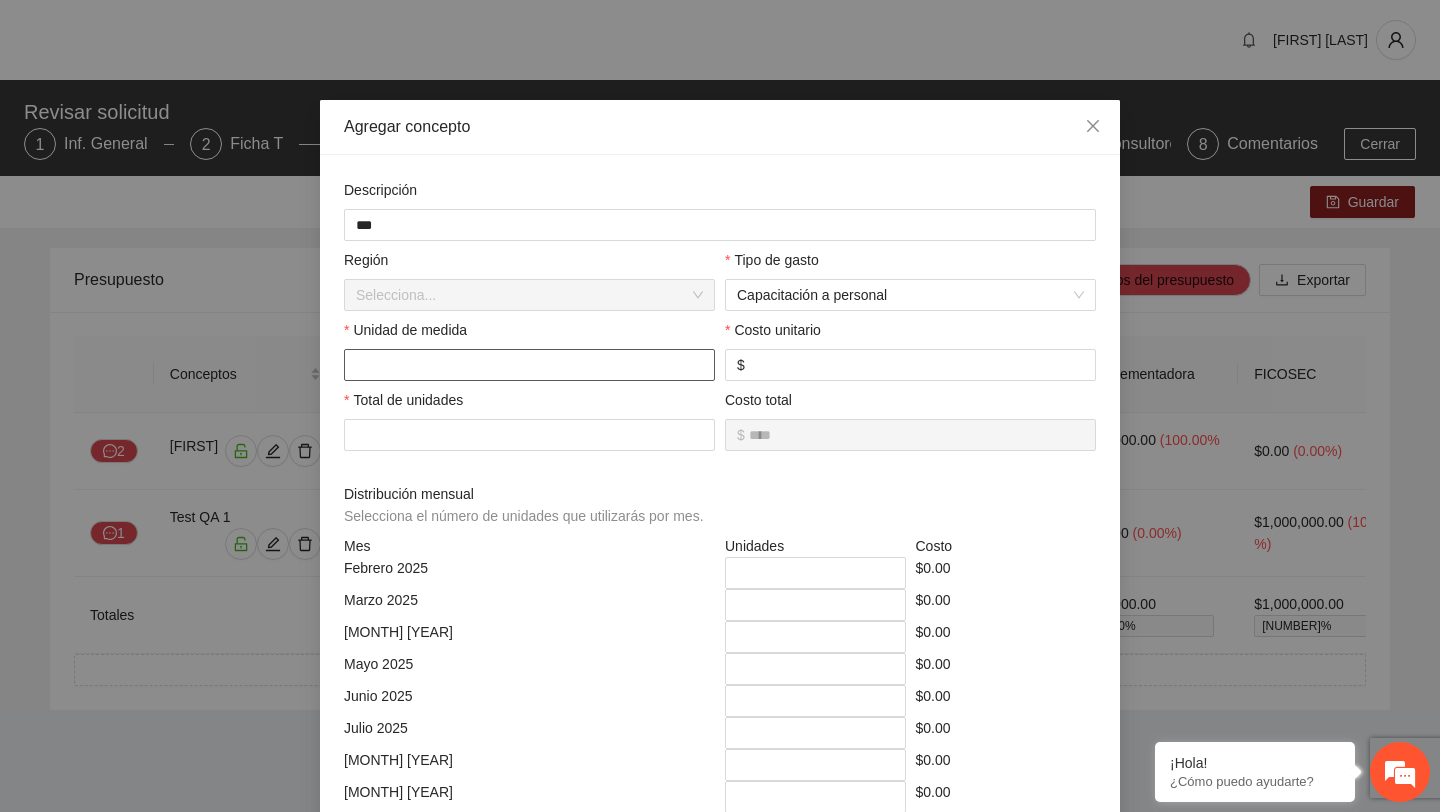 click at bounding box center [529, 365] 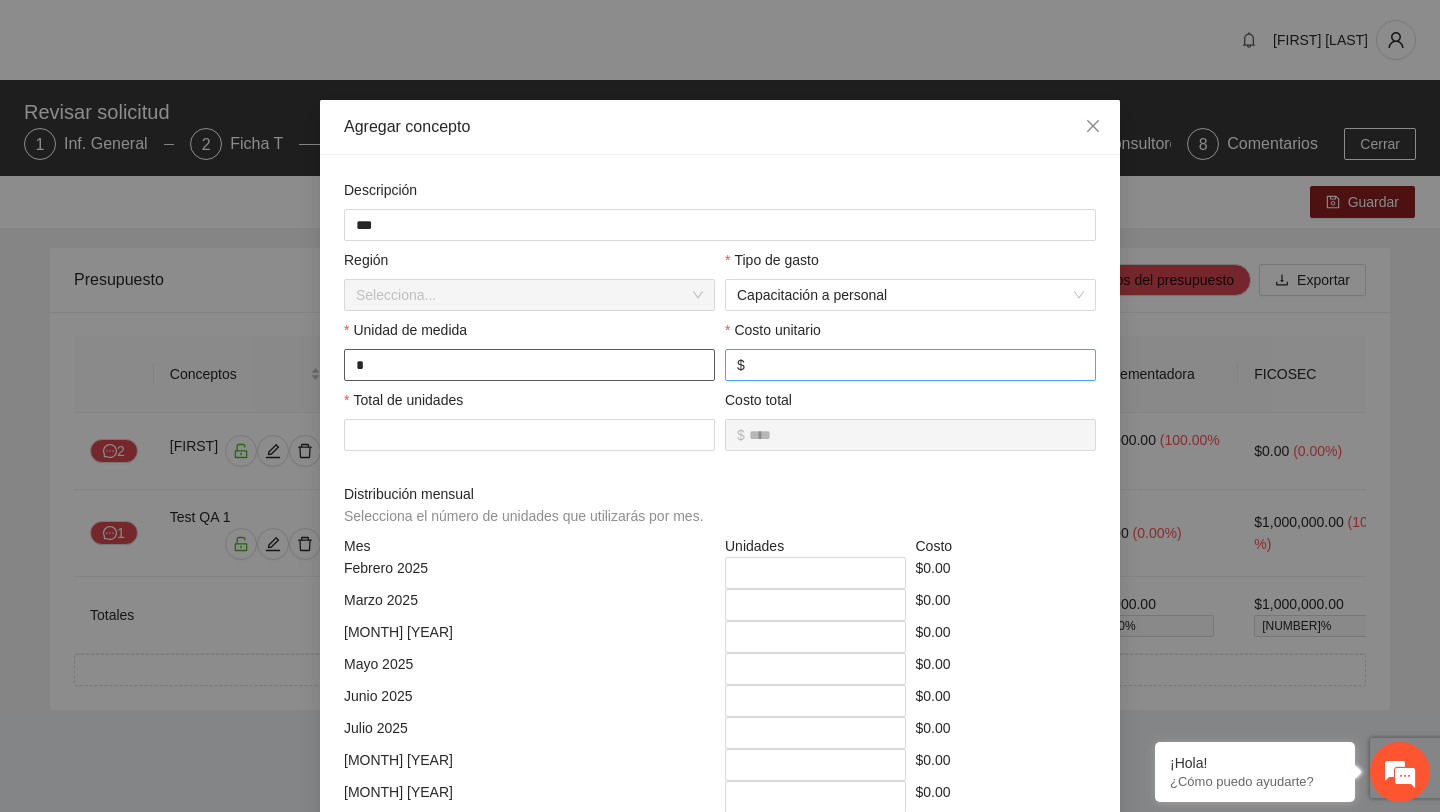 type on "*" 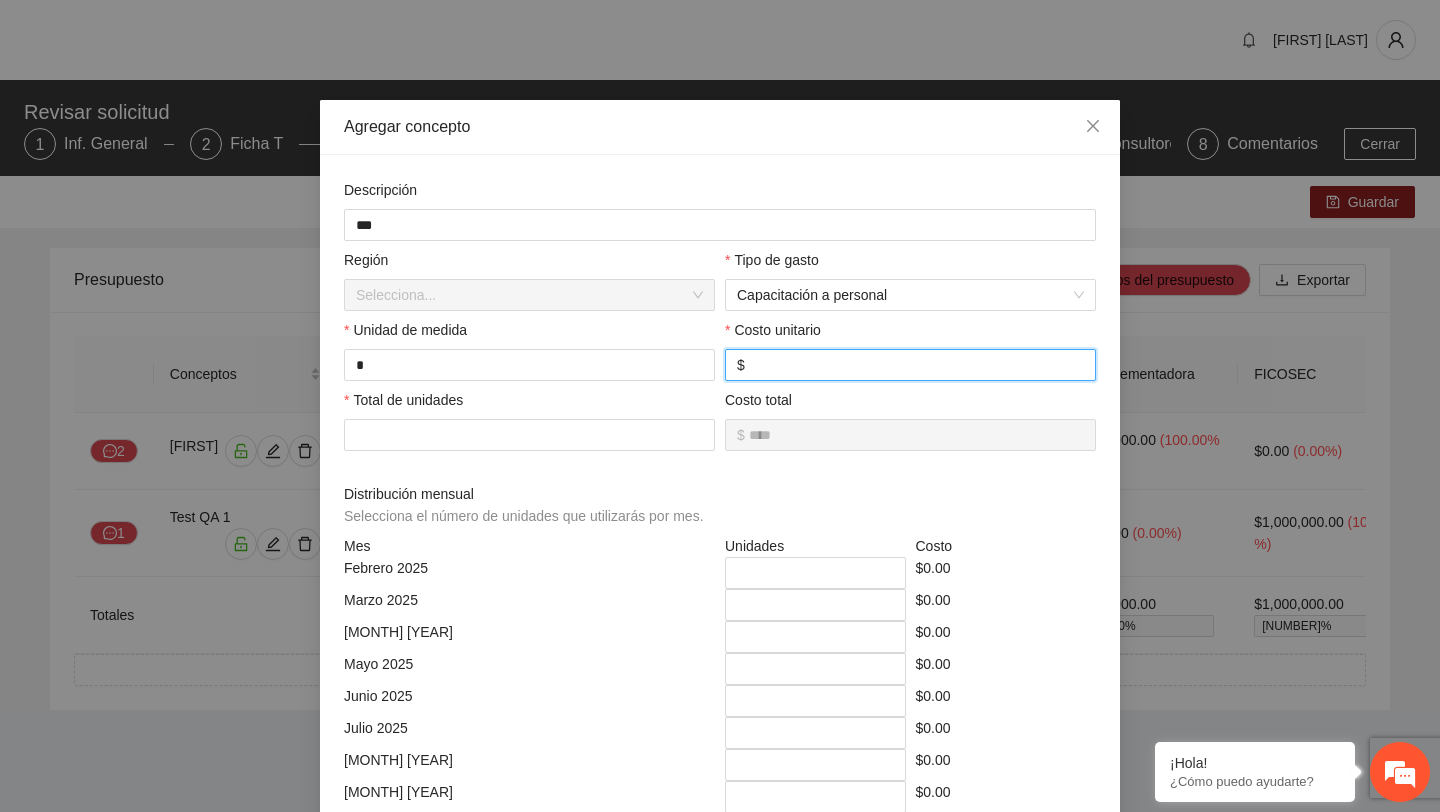 click at bounding box center (916, 365) 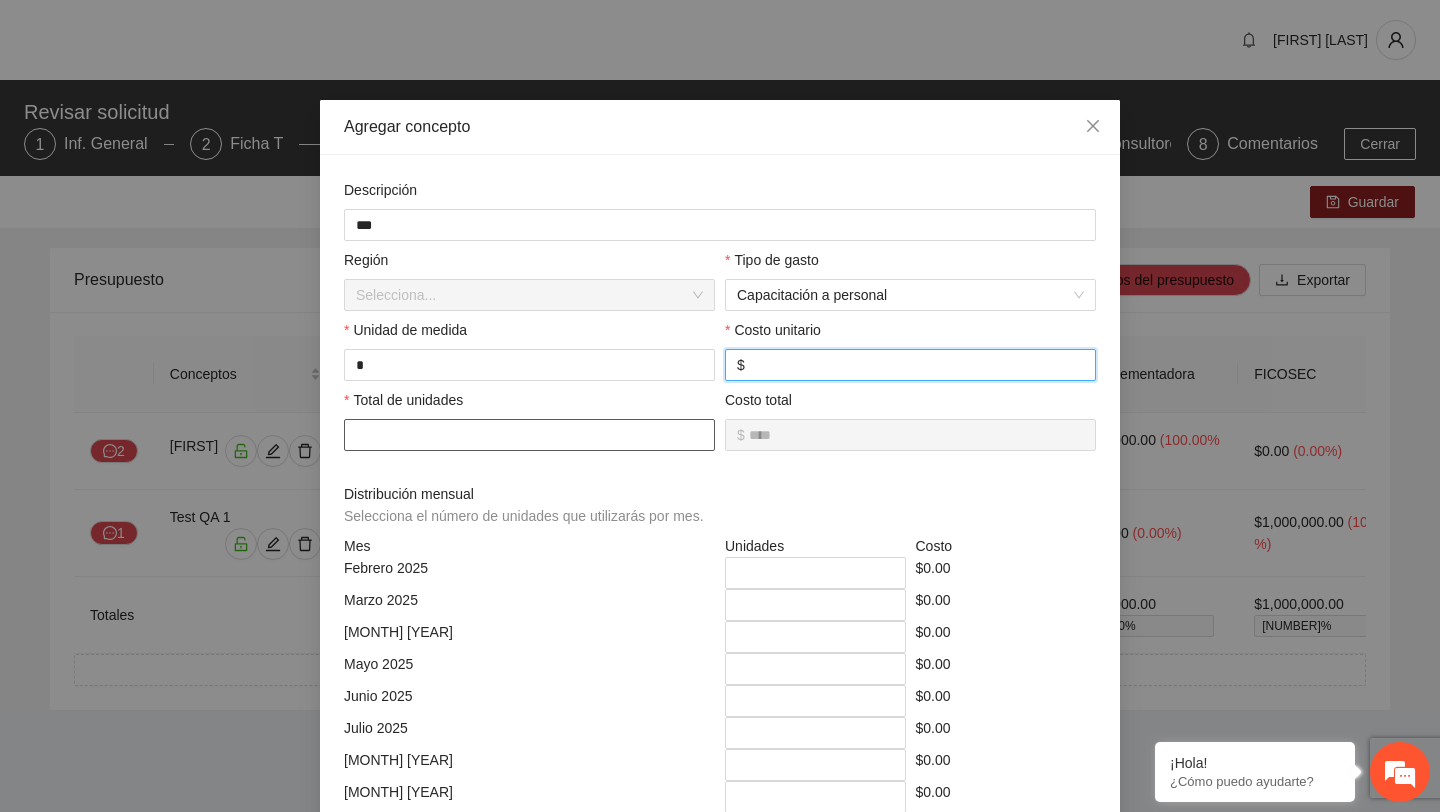 type on "**" 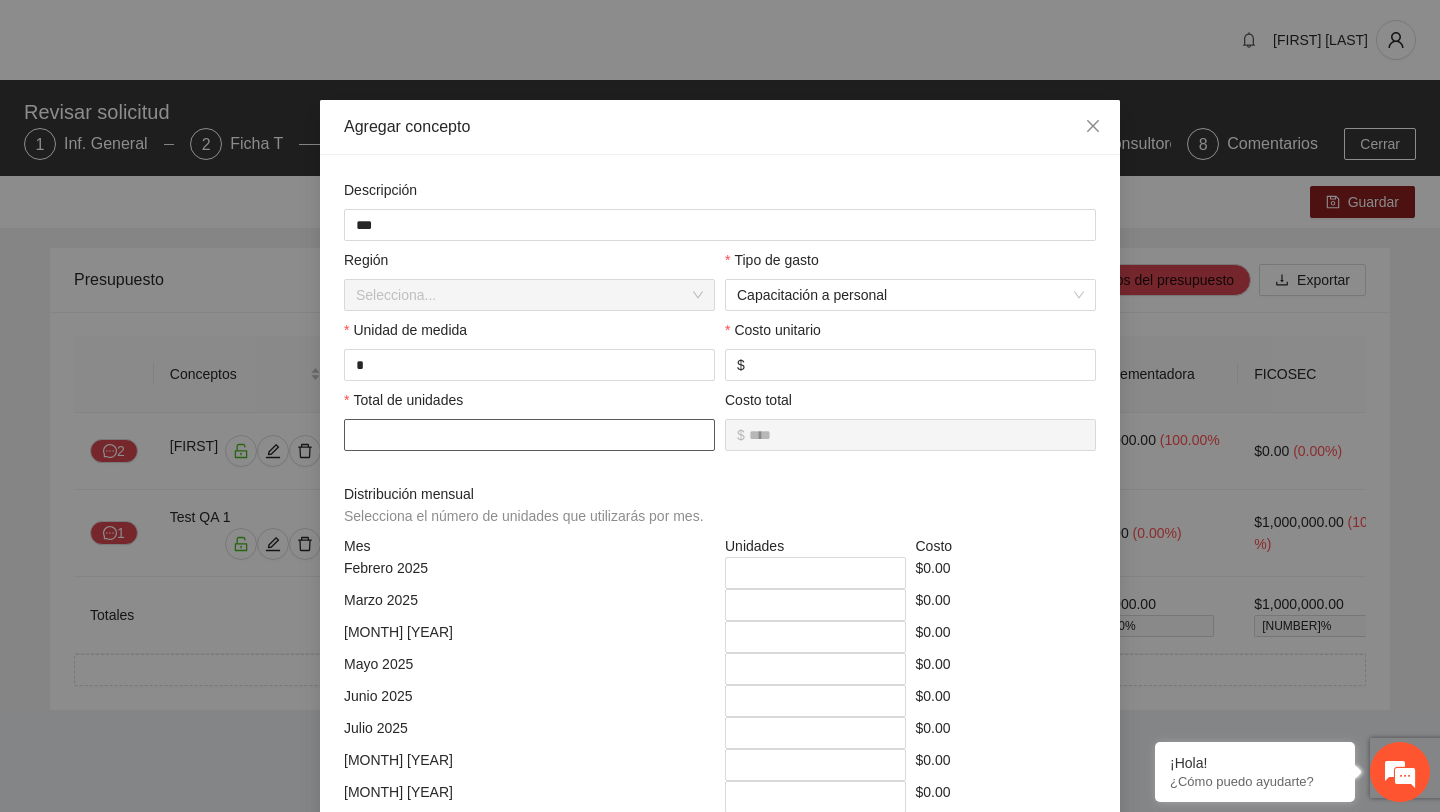 type on "*" 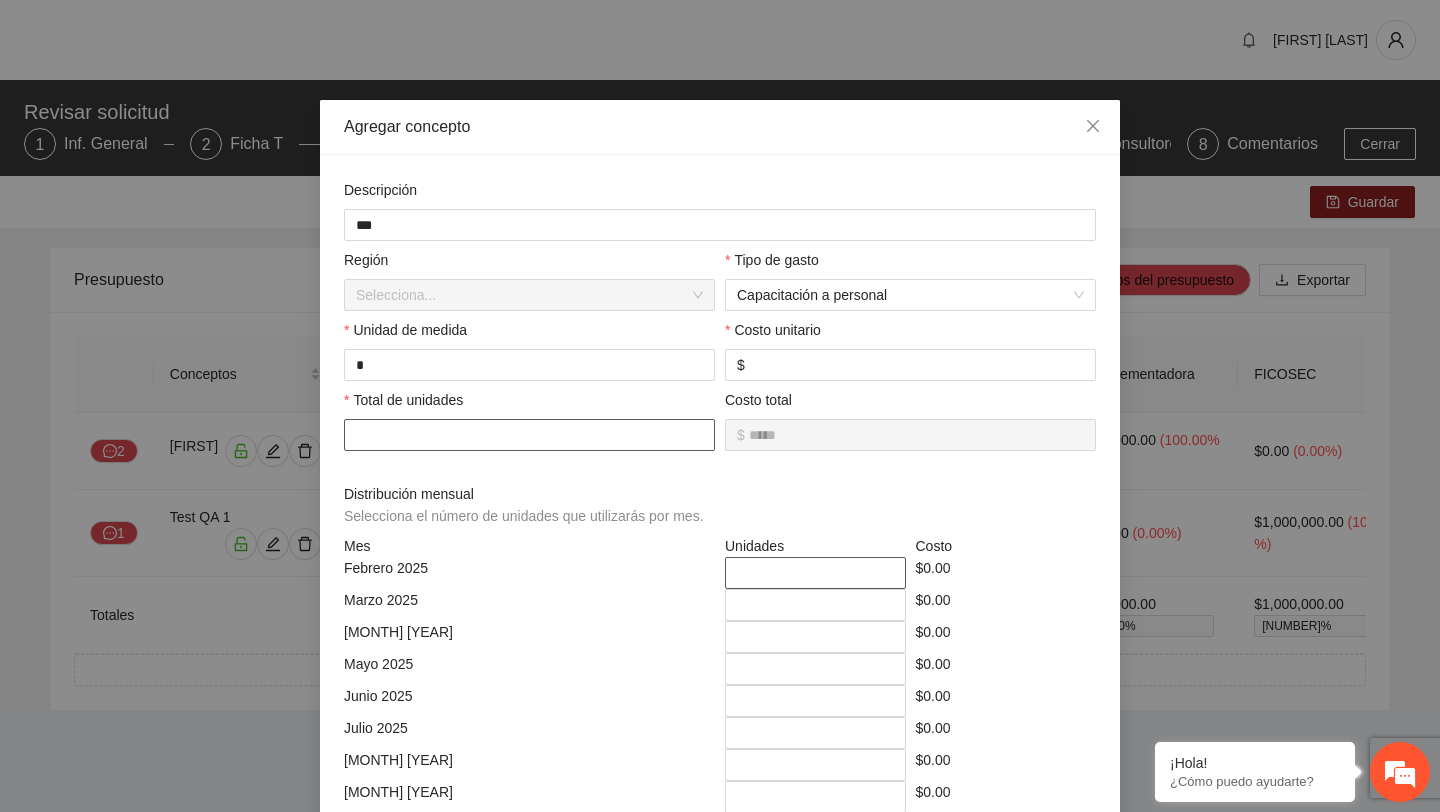 type on "*" 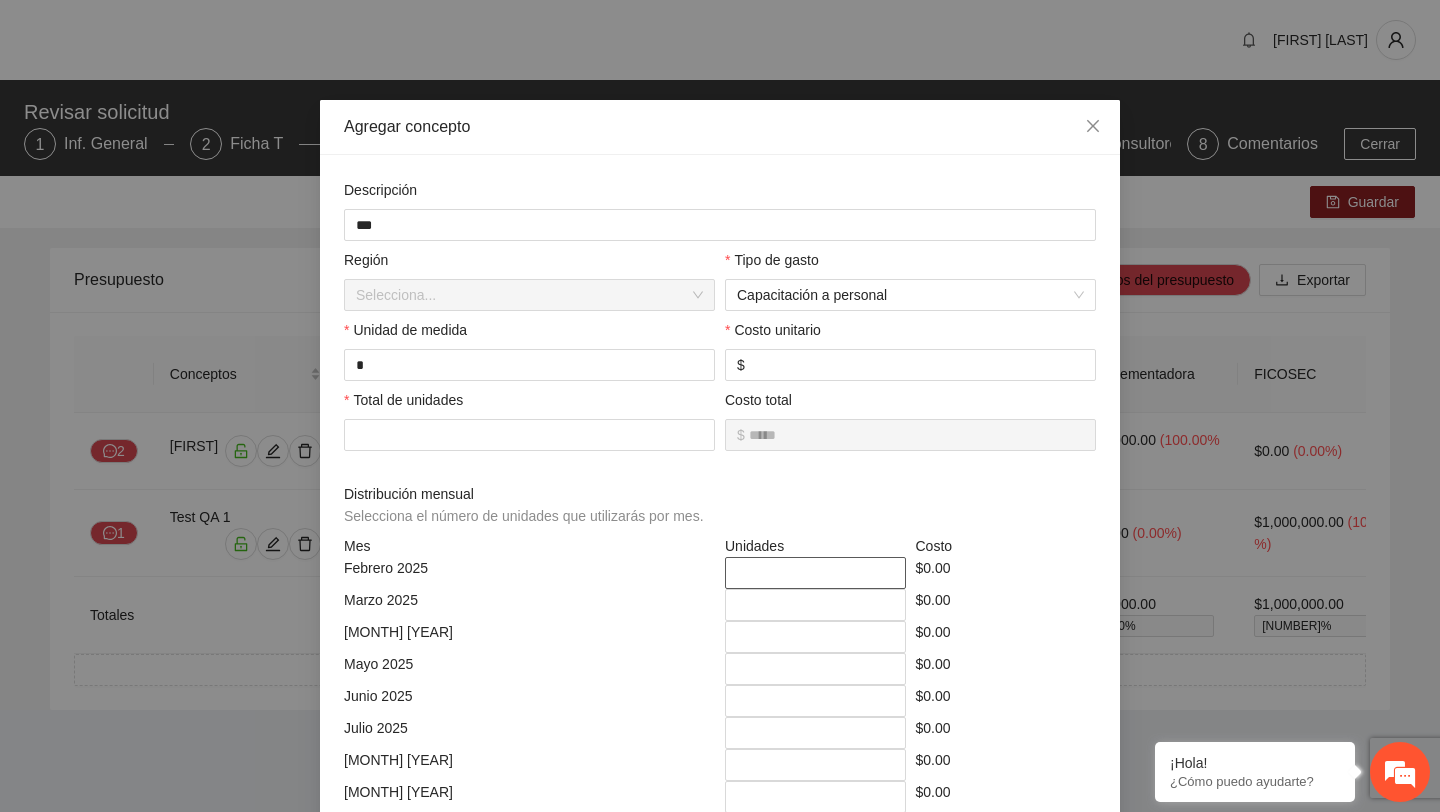 click on "*" at bounding box center (815, 573) 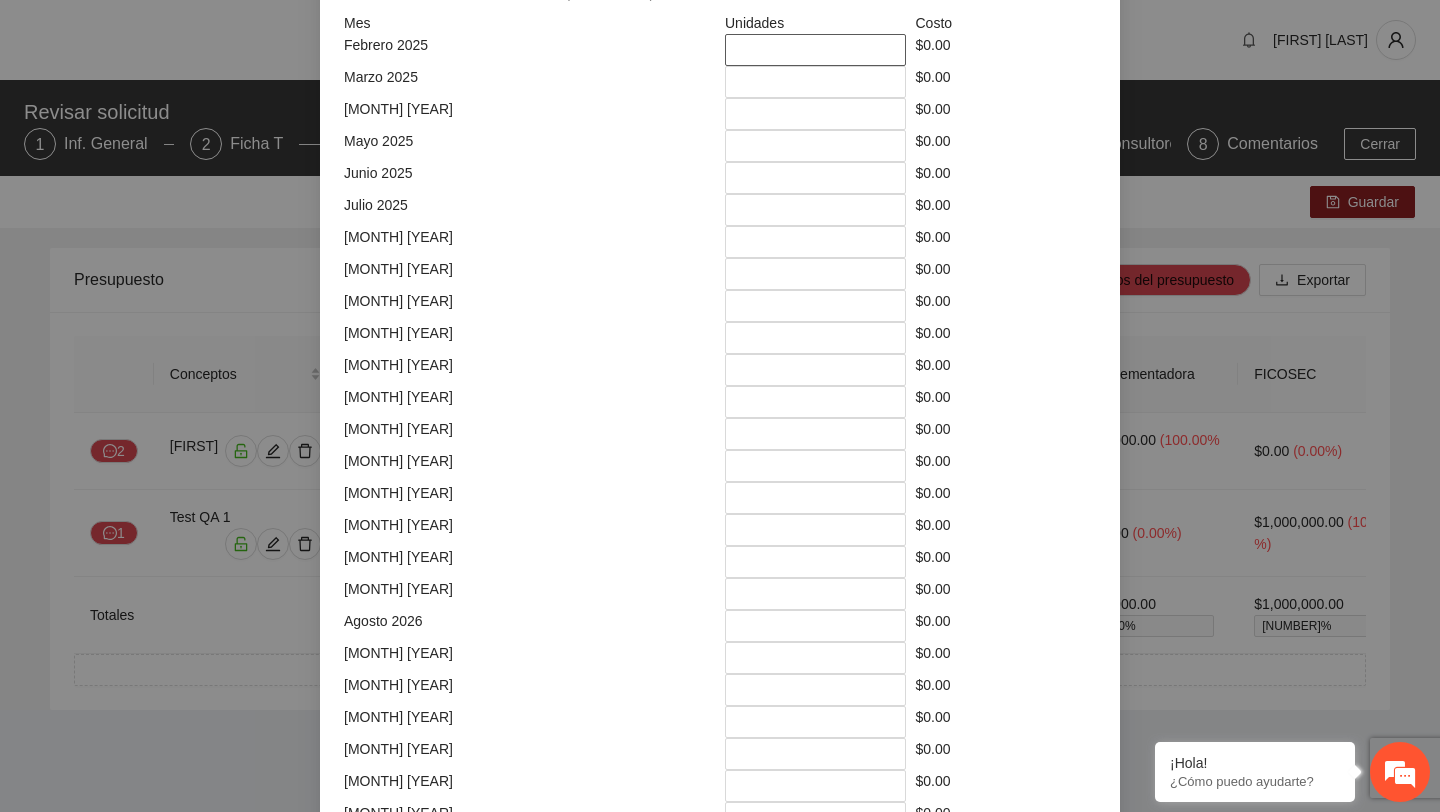 scroll, scrollTop: 0, scrollLeft: 0, axis: both 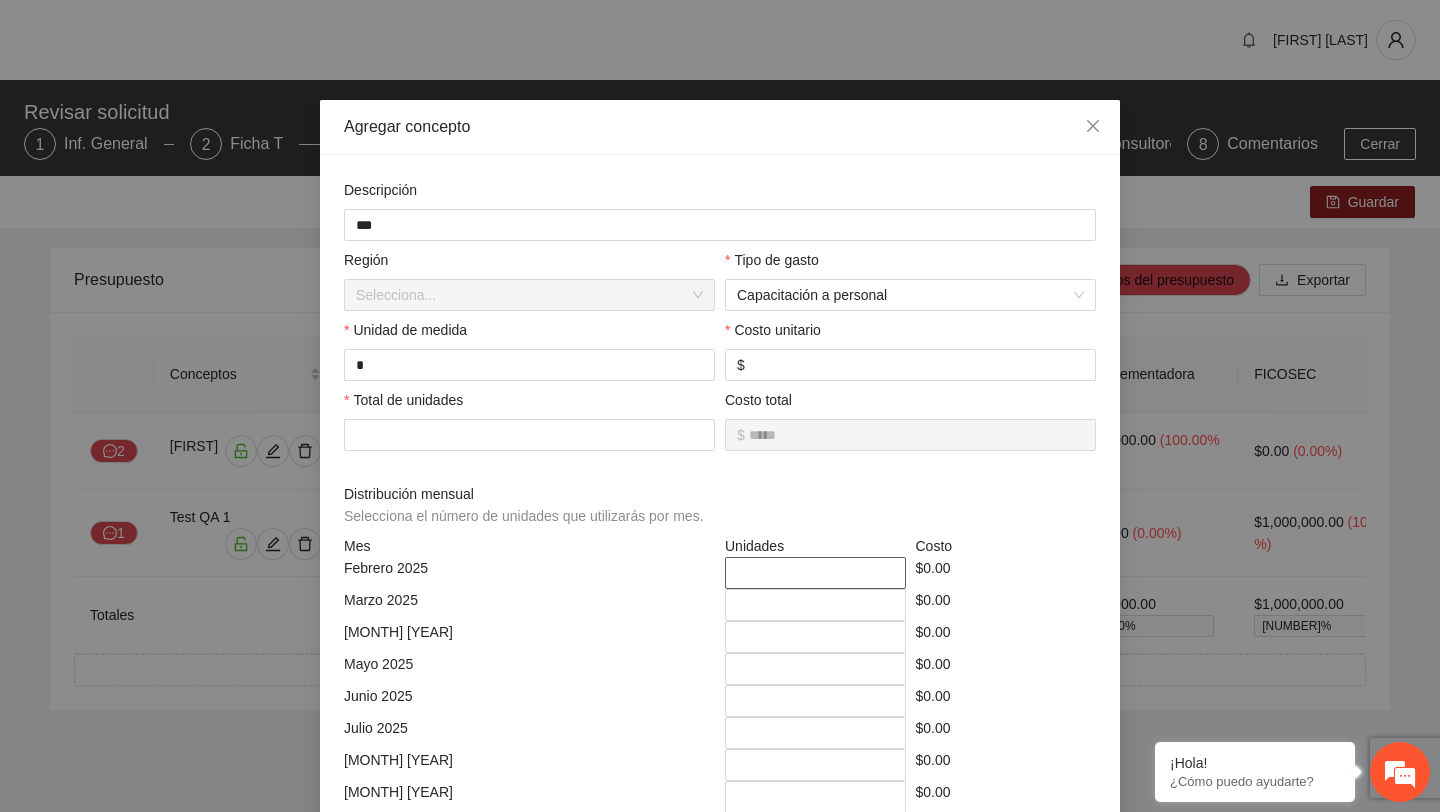 click on "*" at bounding box center [815, 573] 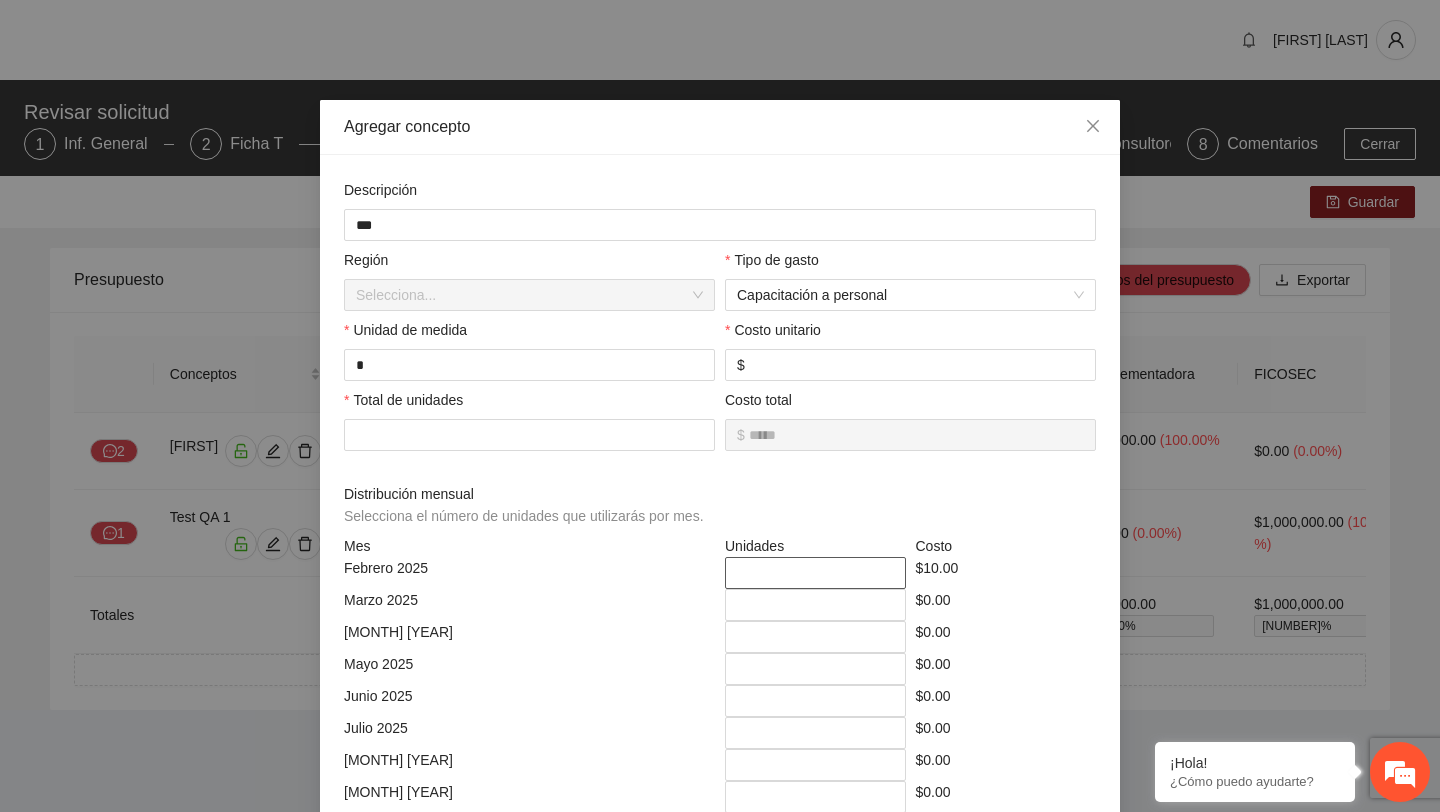 type on "*" 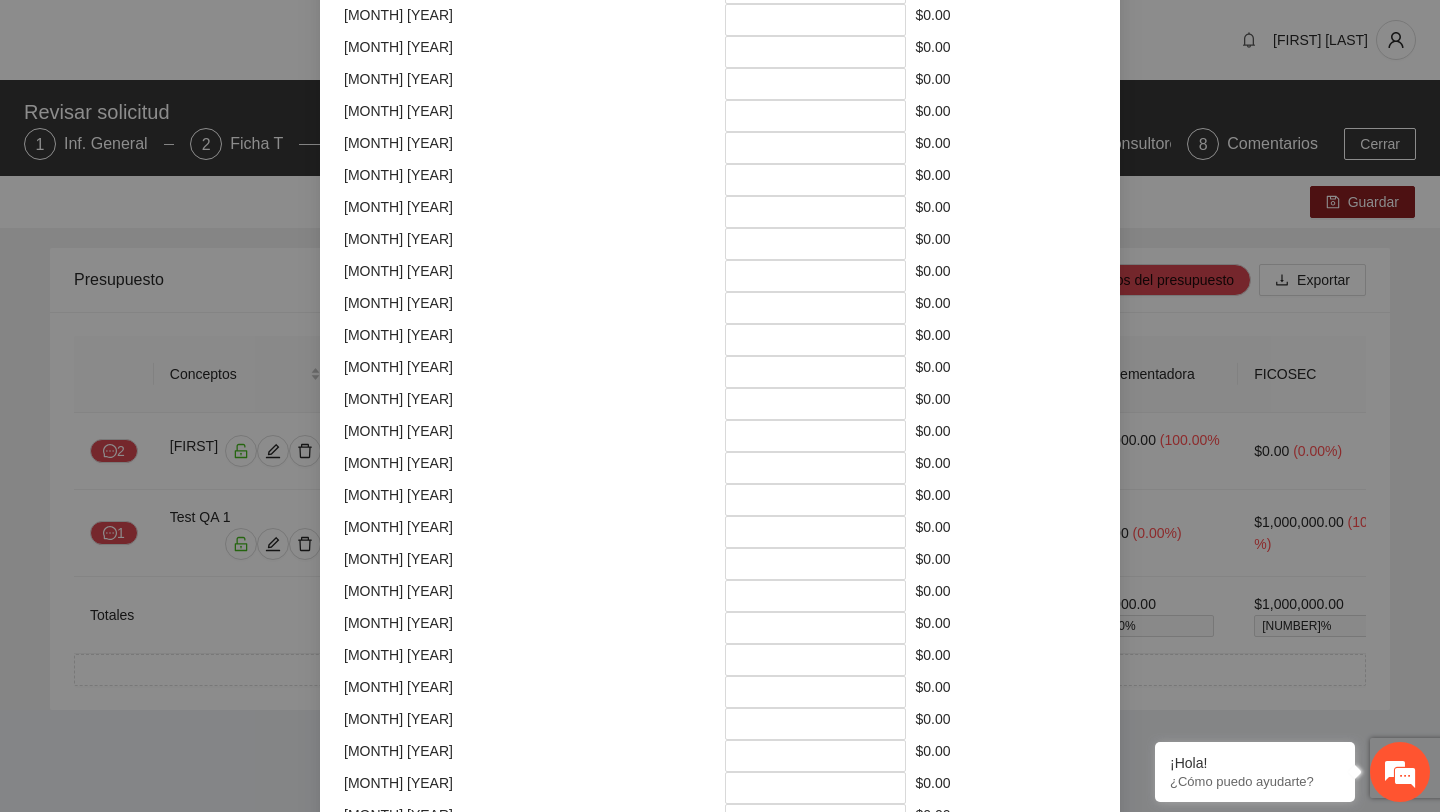 scroll, scrollTop: 2110, scrollLeft: 0, axis: vertical 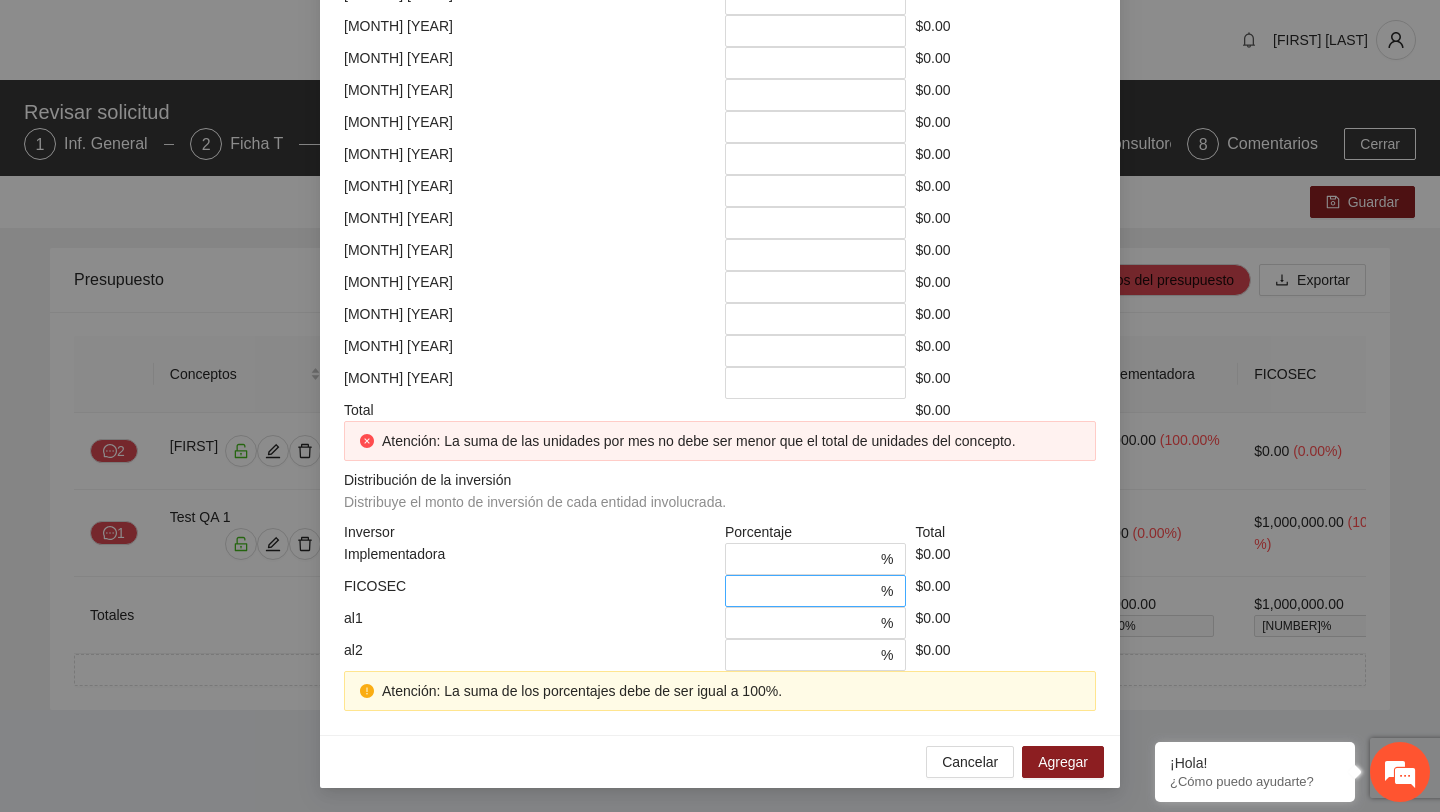 click on "*" at bounding box center (807, 591) 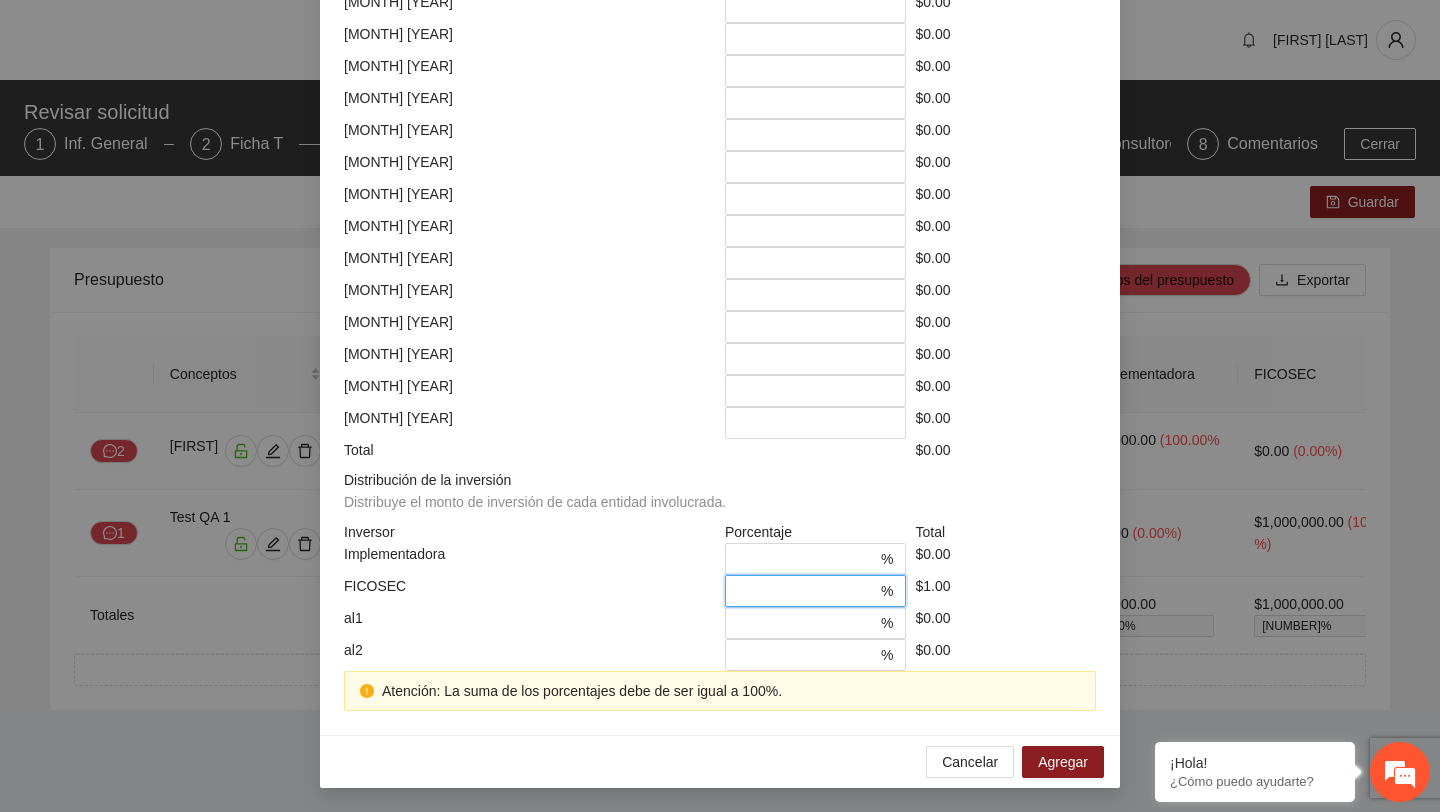 scroll, scrollTop: 2030, scrollLeft: 0, axis: vertical 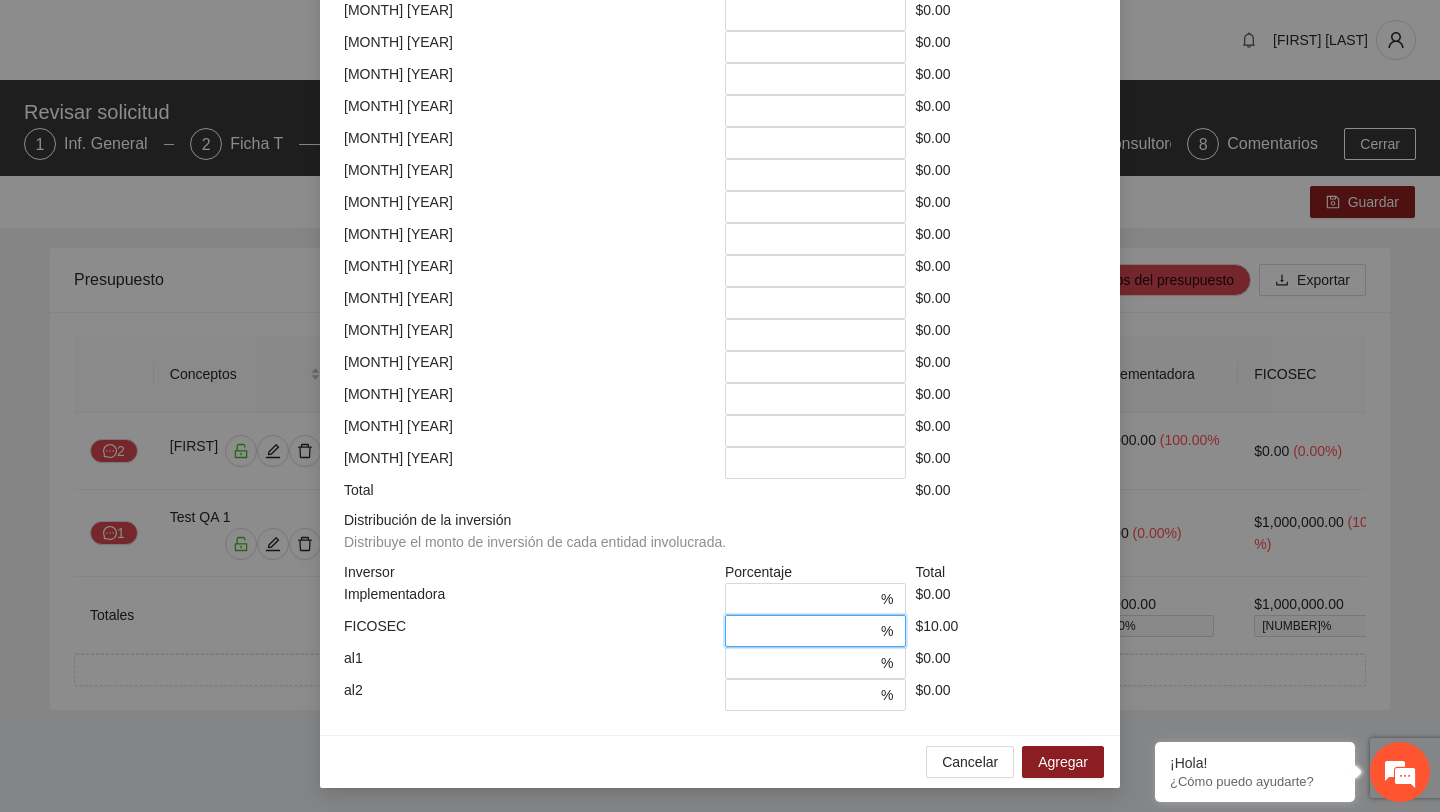type on "***" 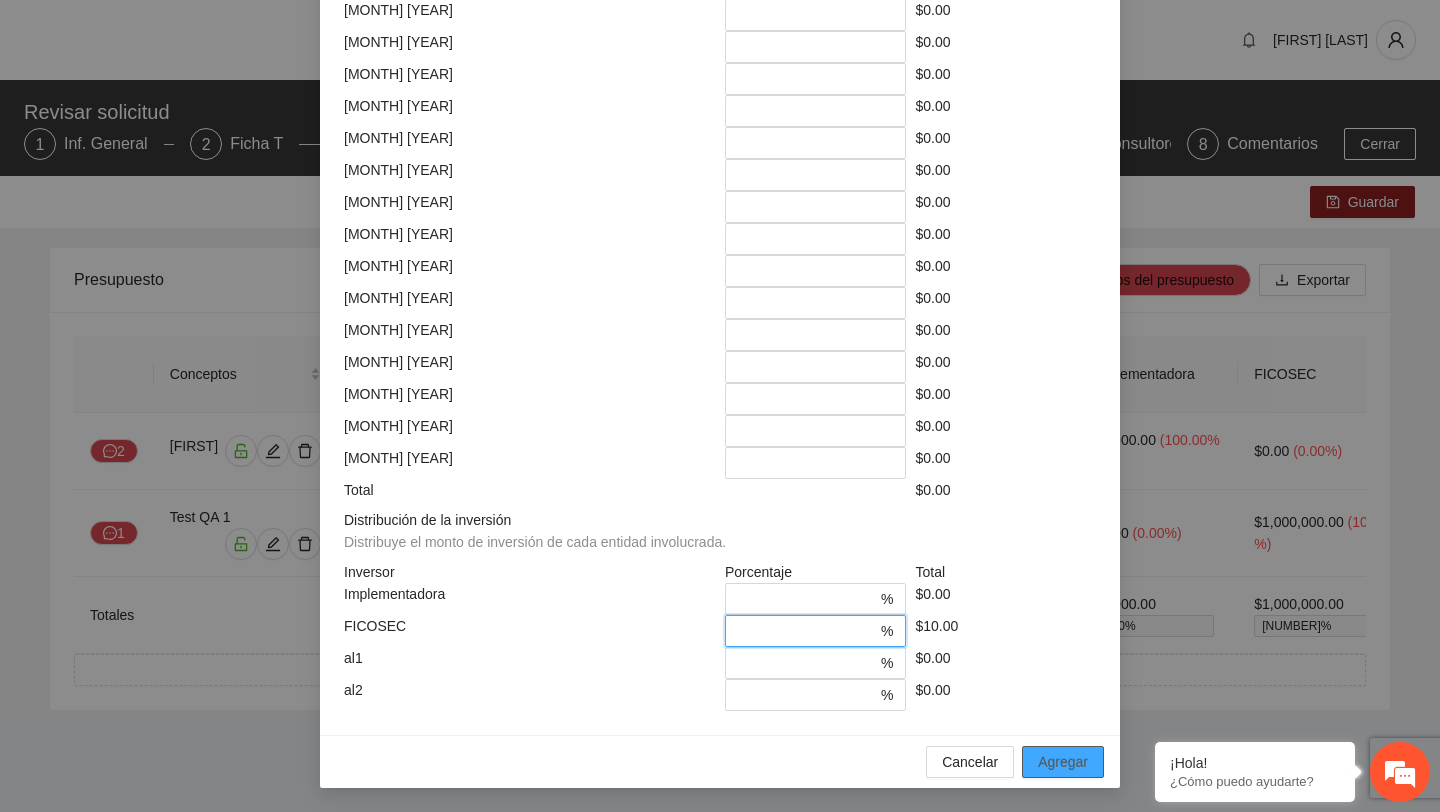 click on "Agregar" at bounding box center (1063, 762) 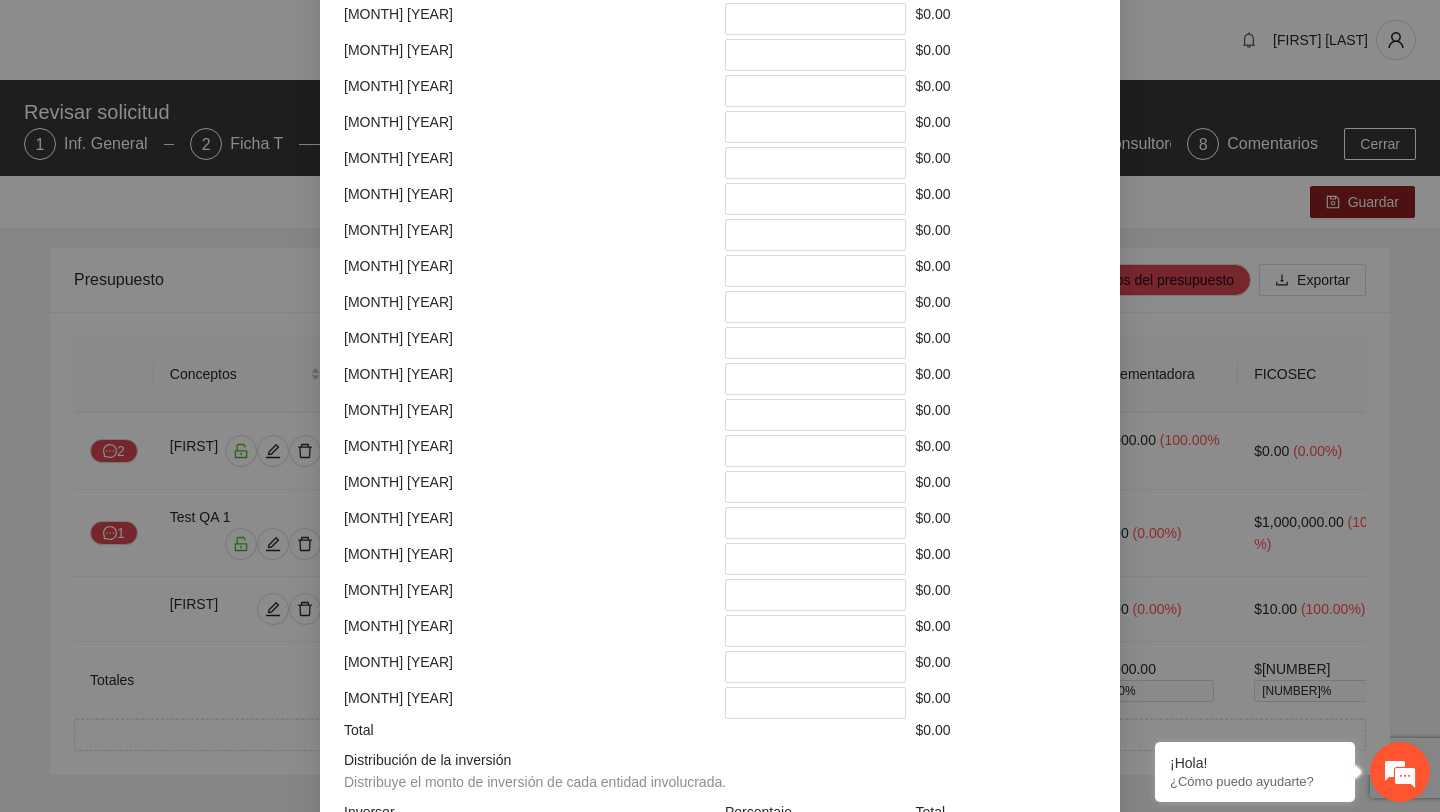 scroll, scrollTop: 0, scrollLeft: 0, axis: both 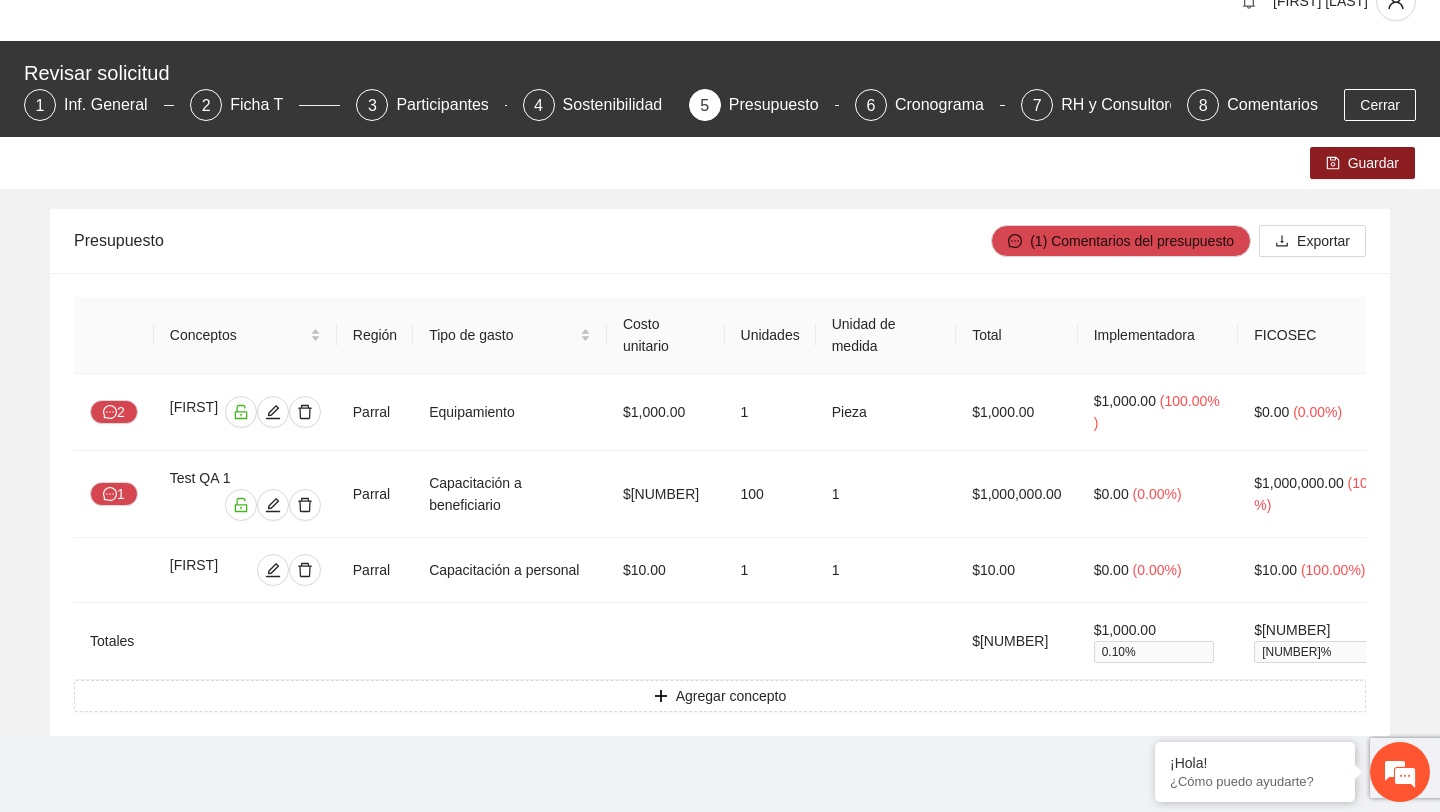 click at bounding box center [886, 641] 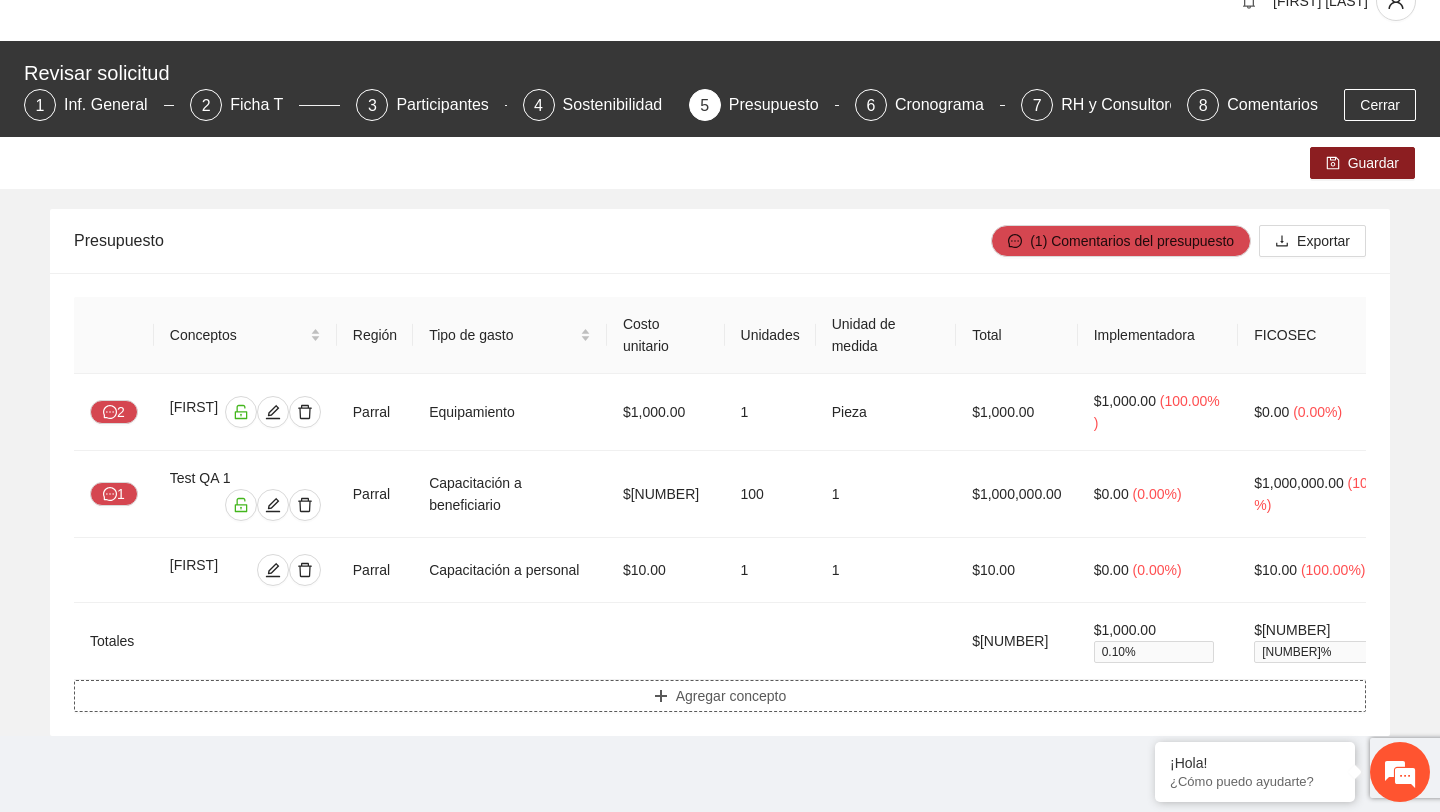click on "Agregar concepto" at bounding box center (720, 696) 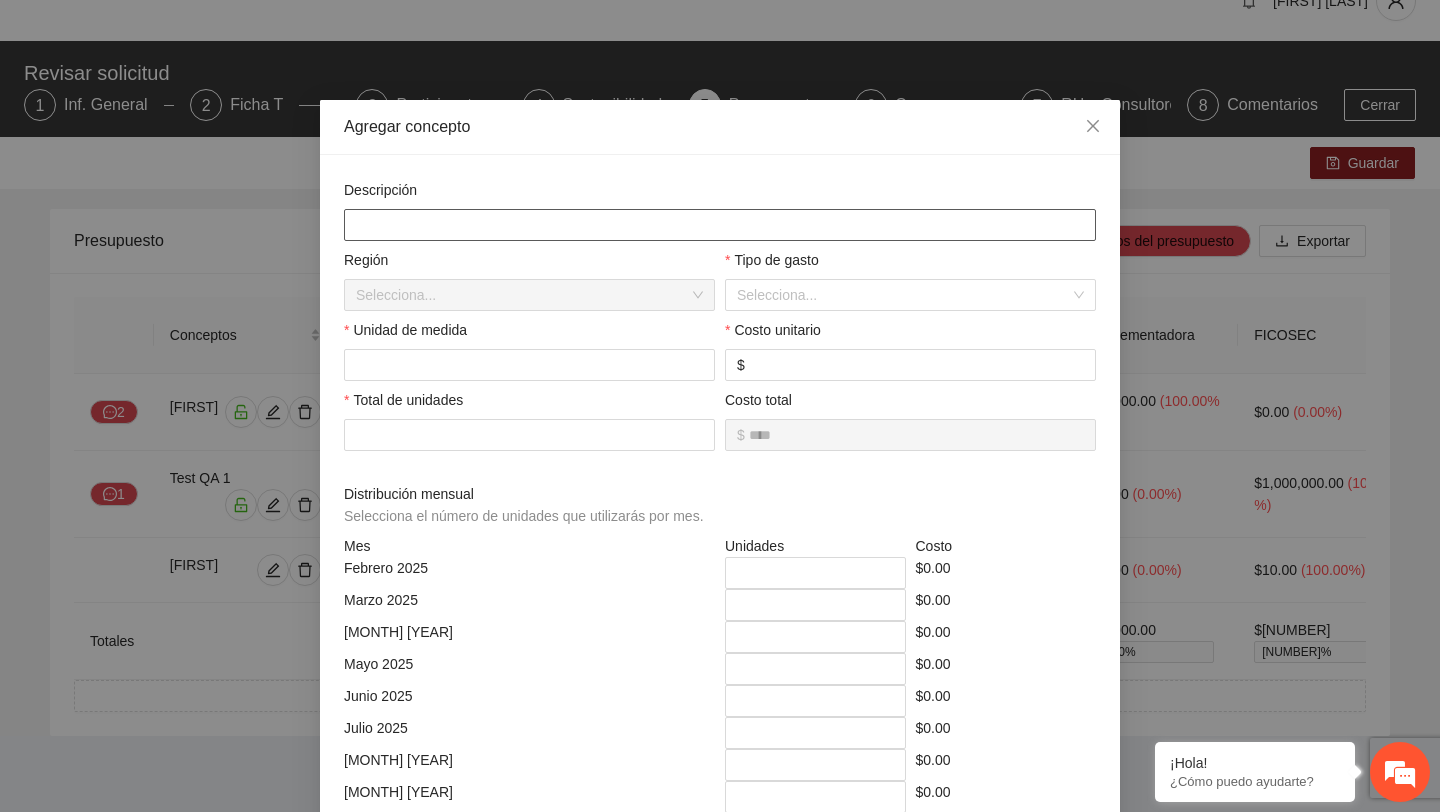 click at bounding box center (720, 225) 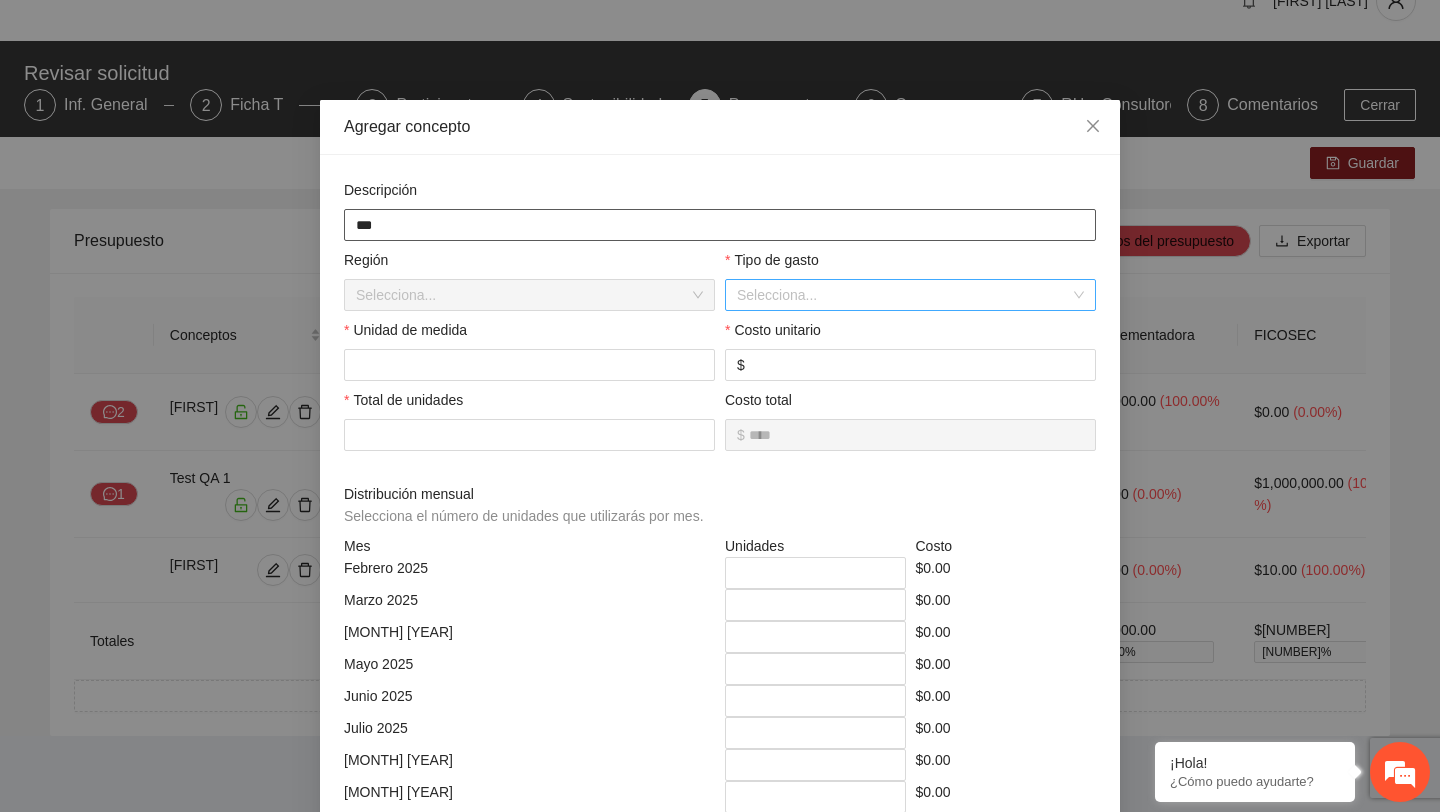 type on "***" 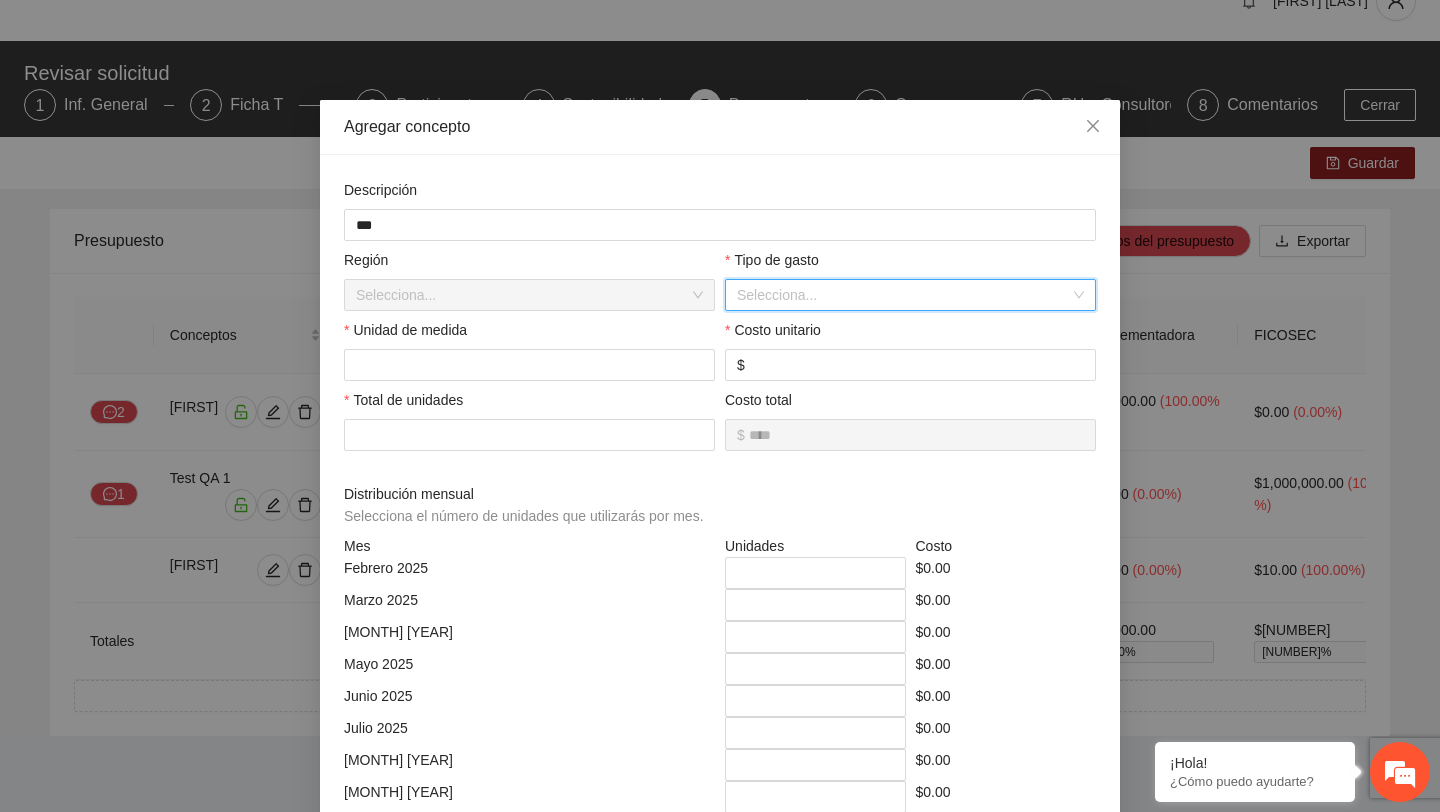 click at bounding box center (903, 295) 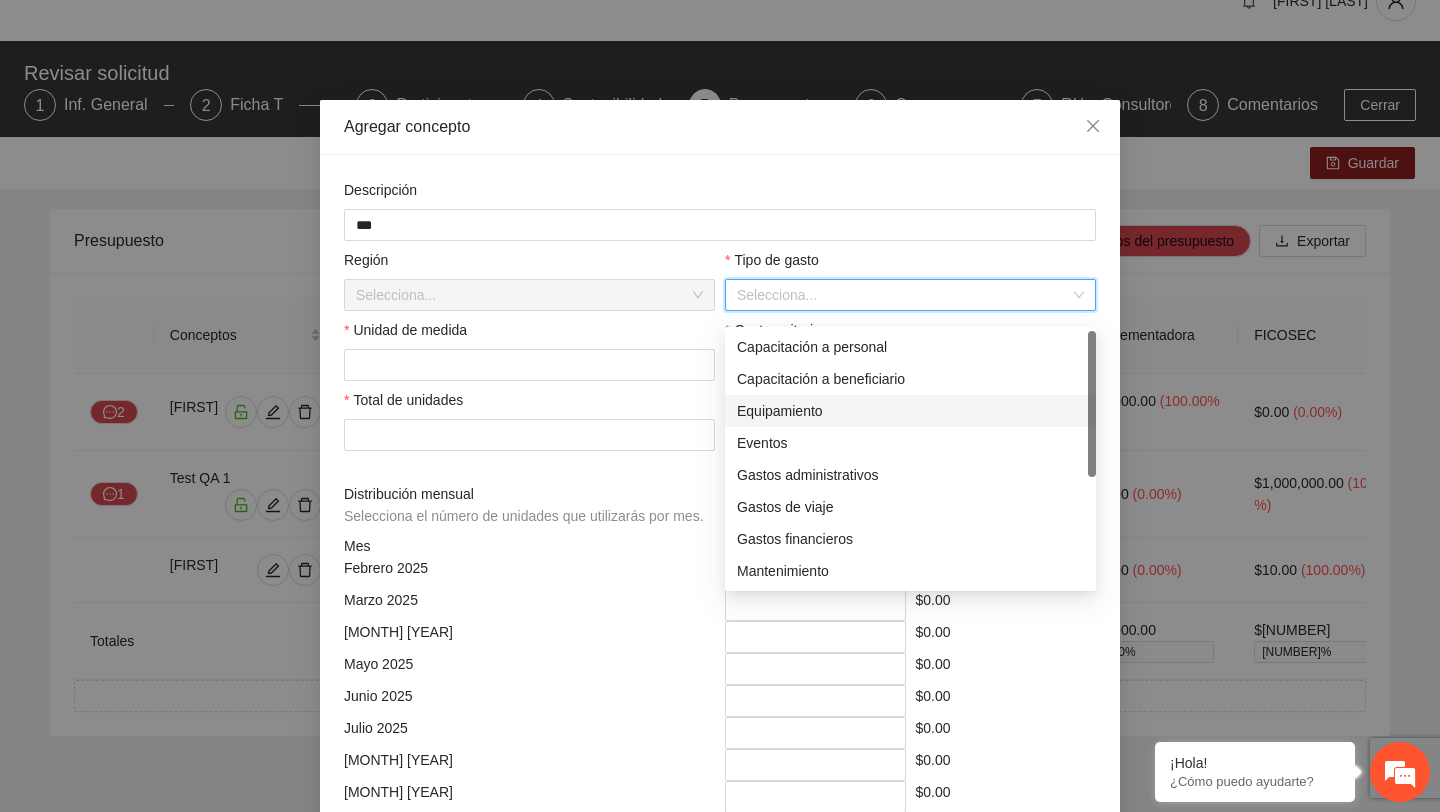 click on "Equipamiento" at bounding box center (910, 411) 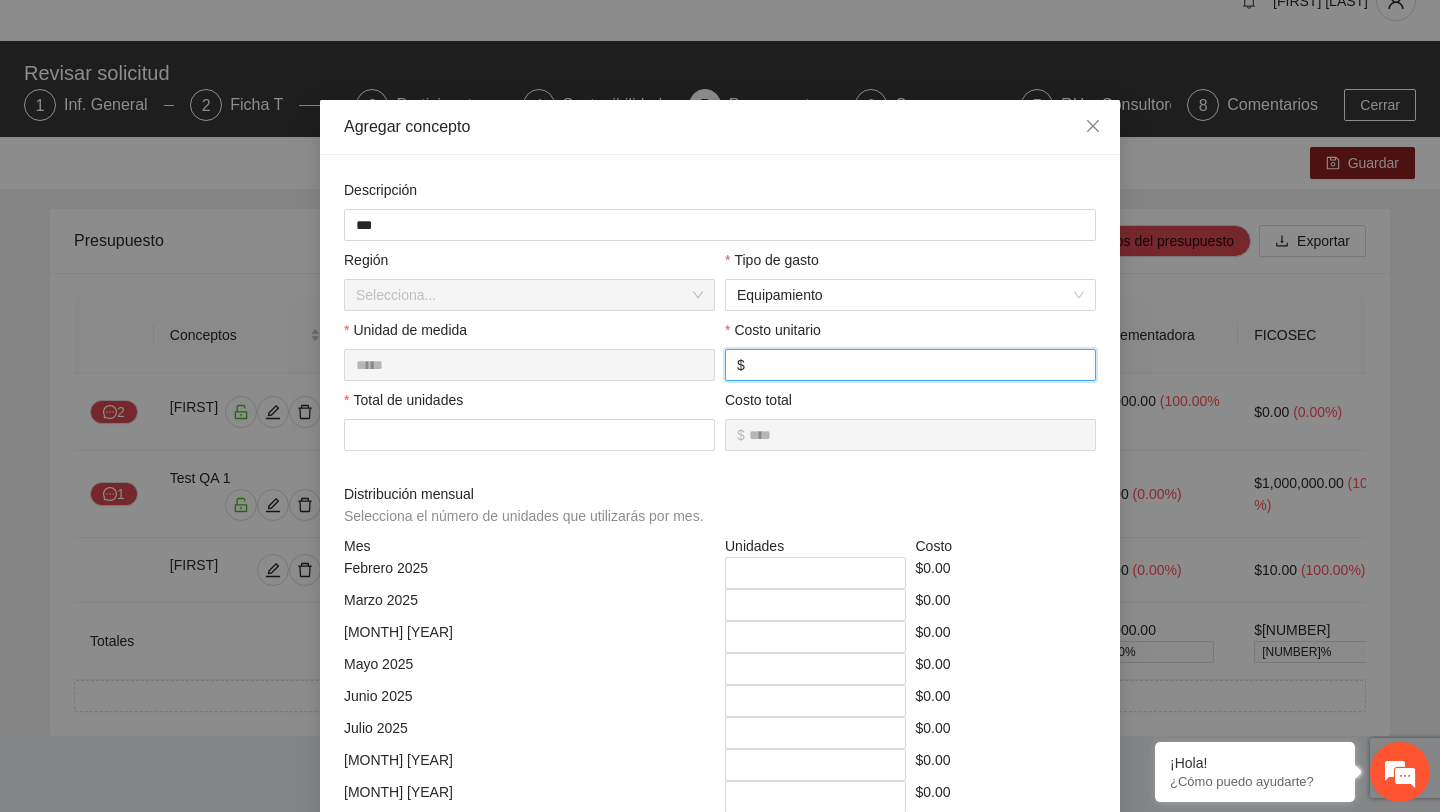 click at bounding box center [916, 365] 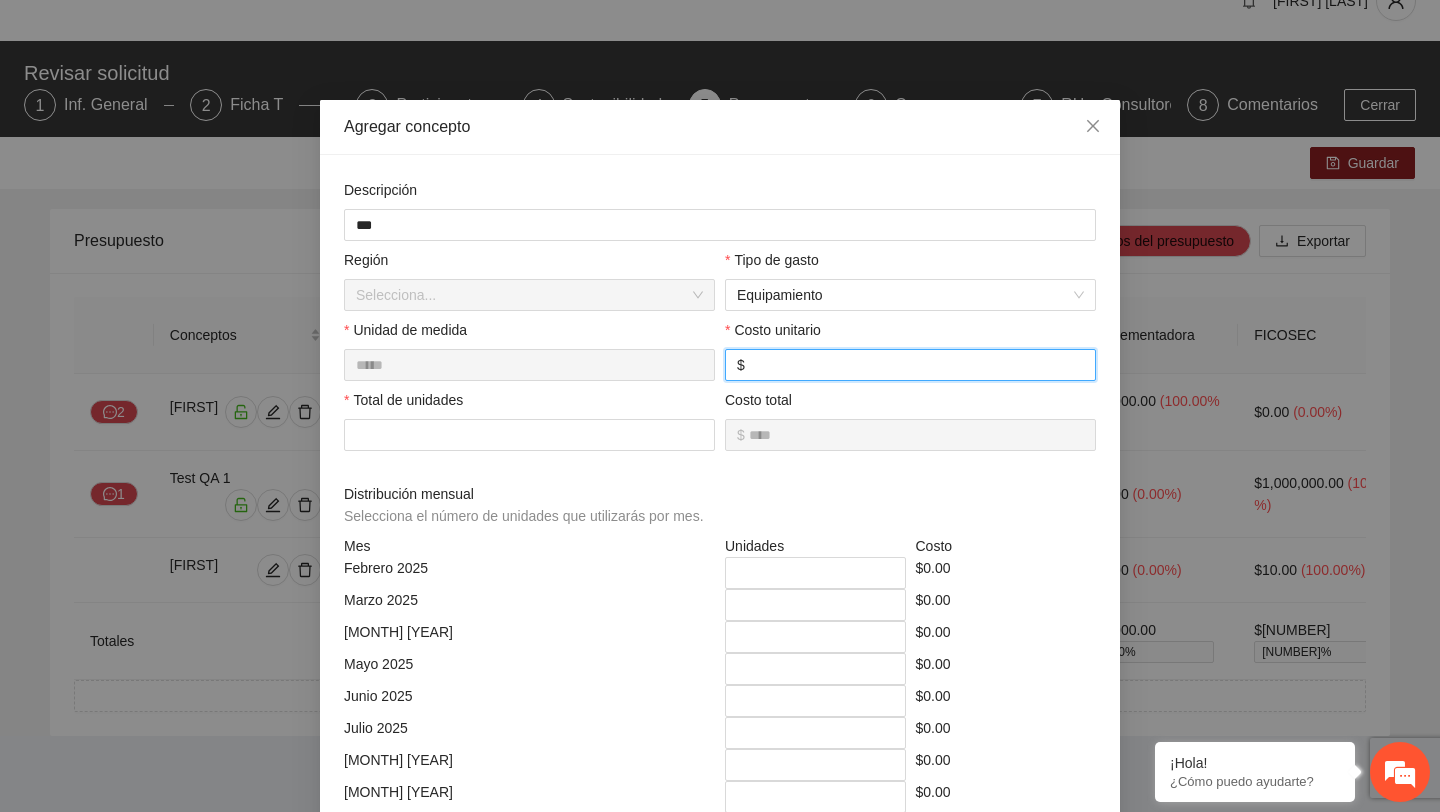 type on "*****" 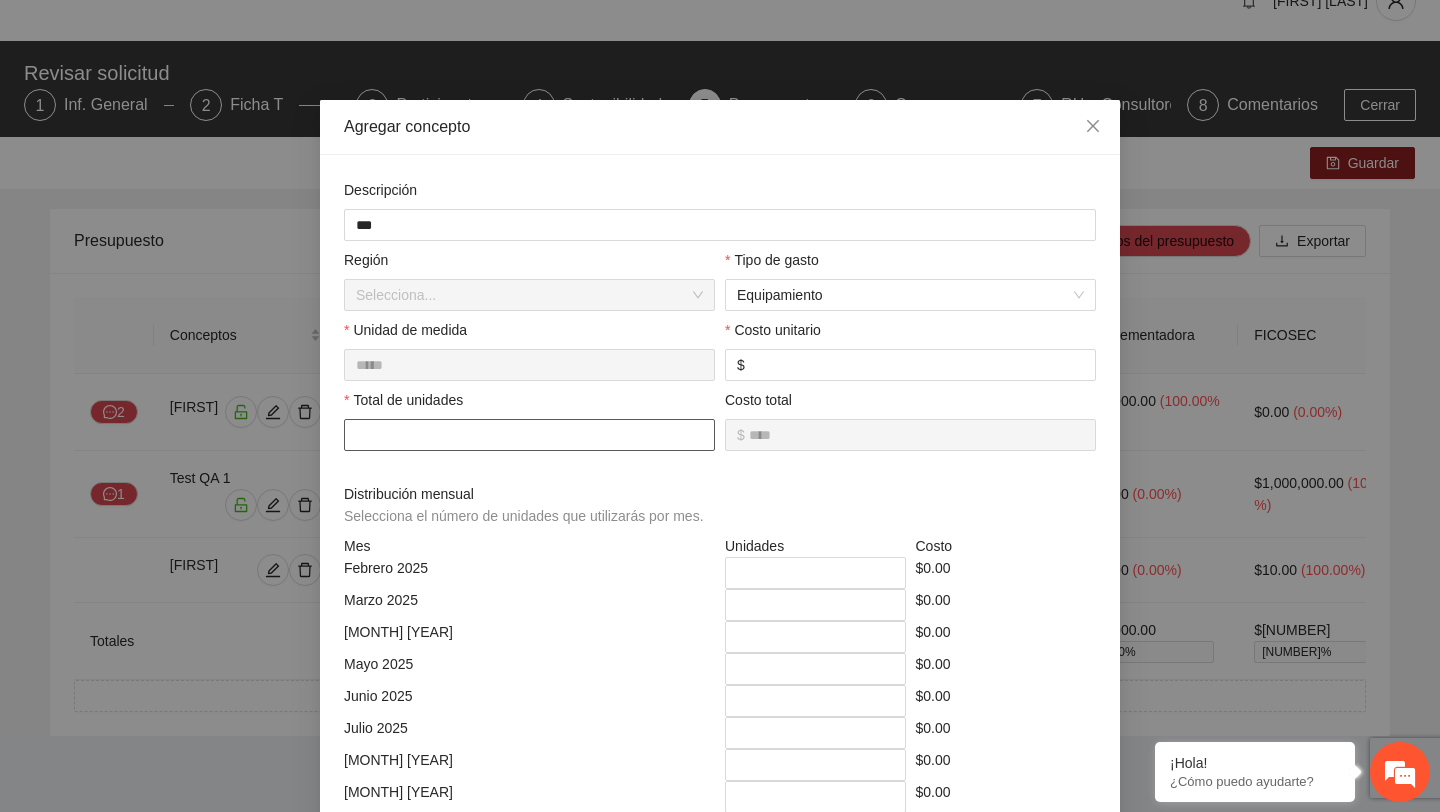 click at bounding box center [529, 435] 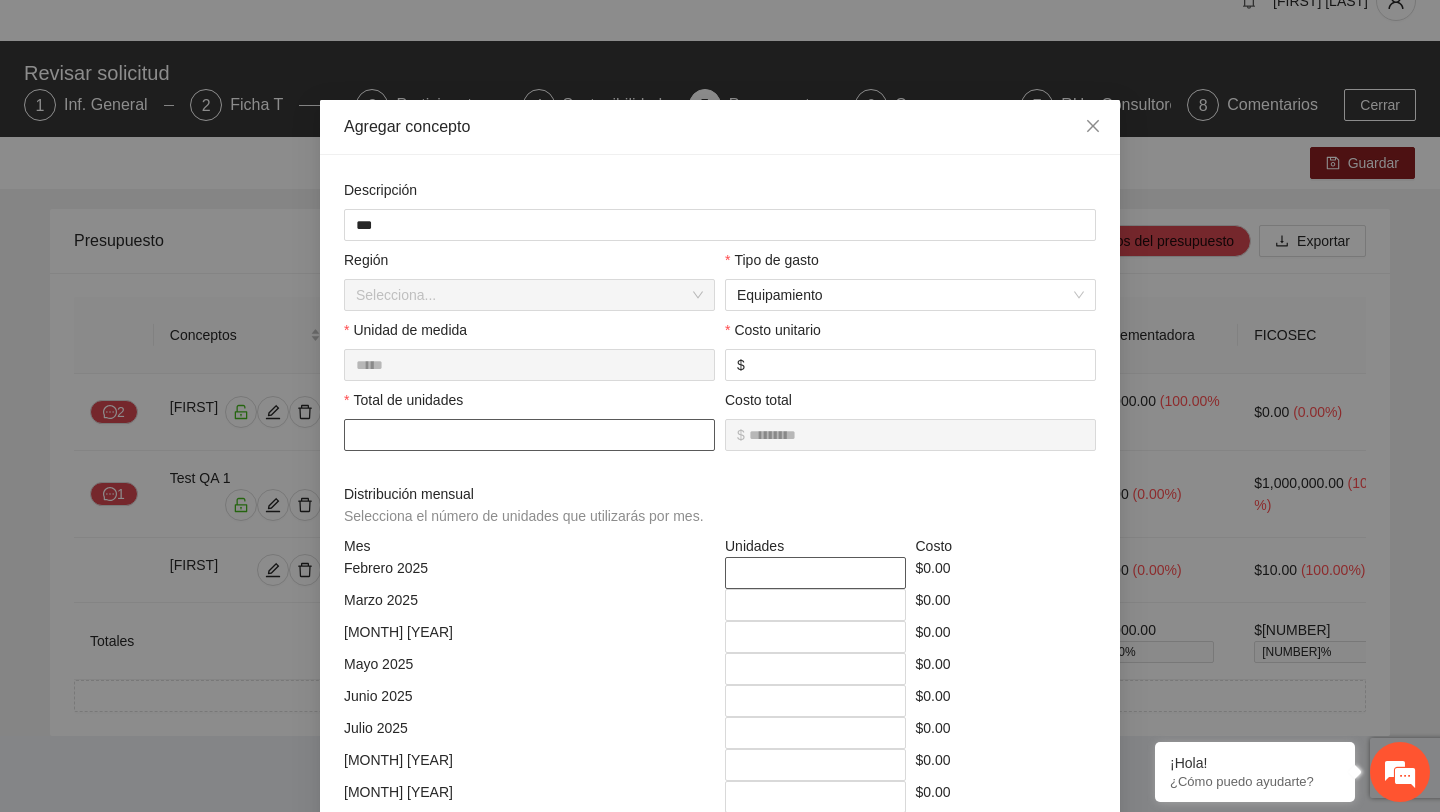 type on "*" 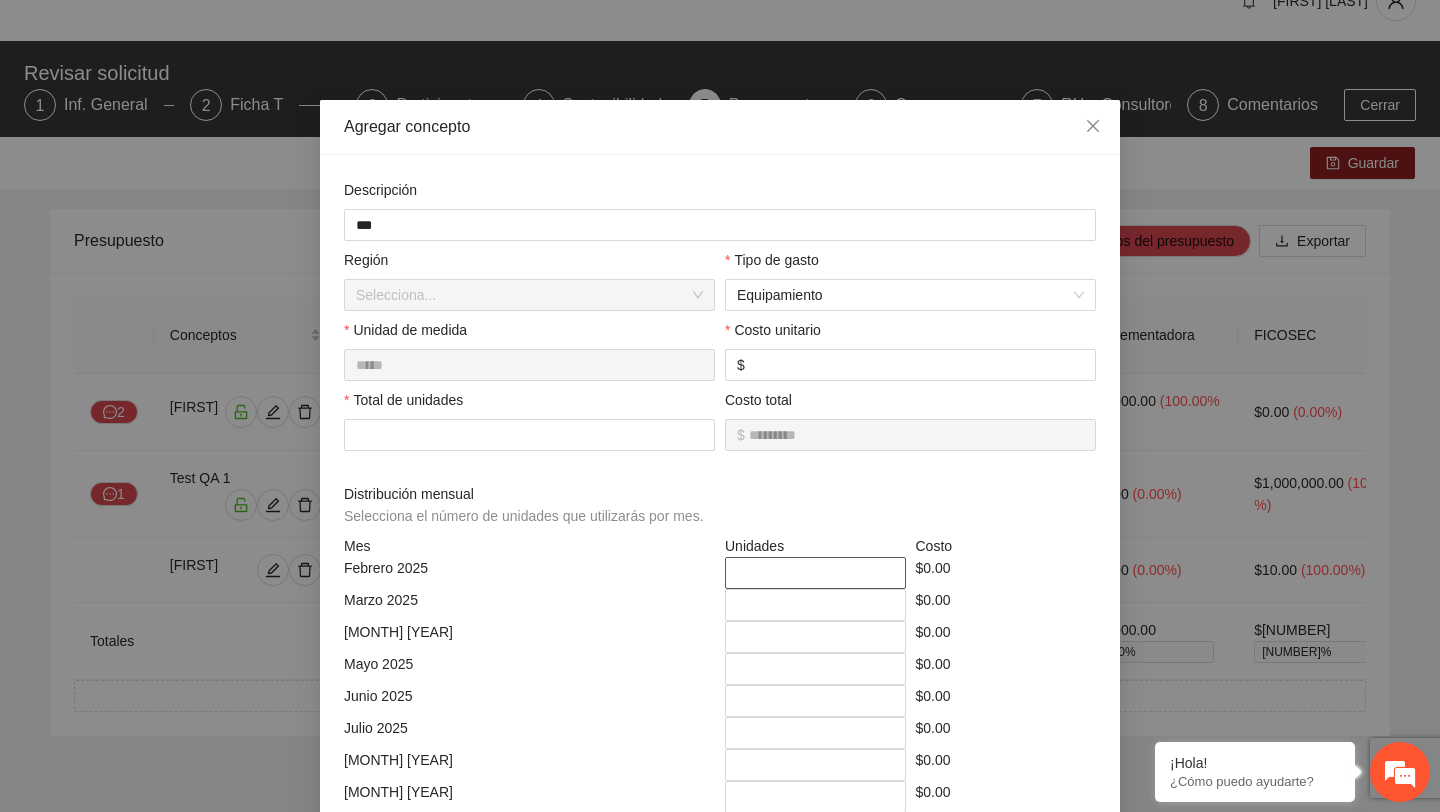 click on "*" at bounding box center [815, 573] 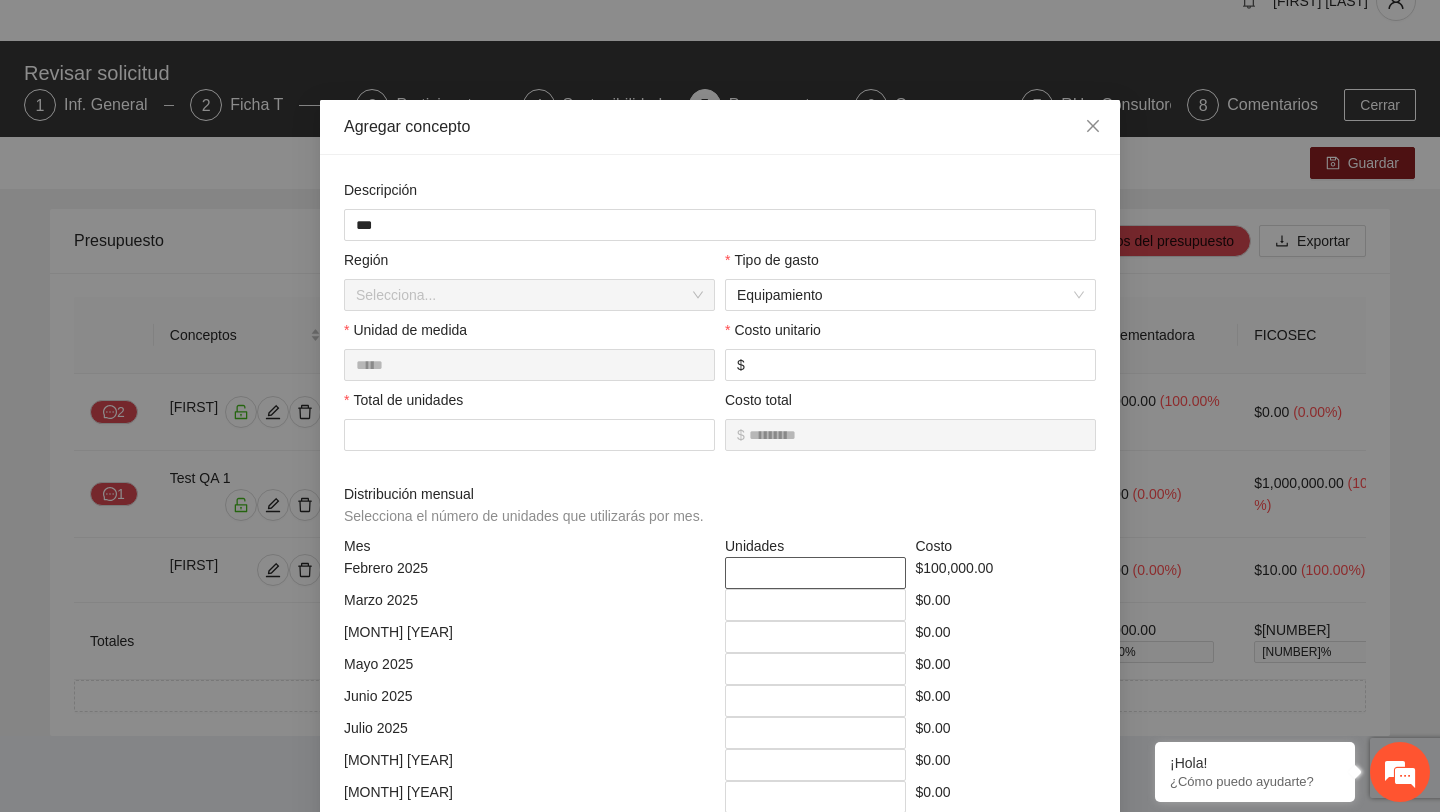 click on "**" at bounding box center [815, 573] 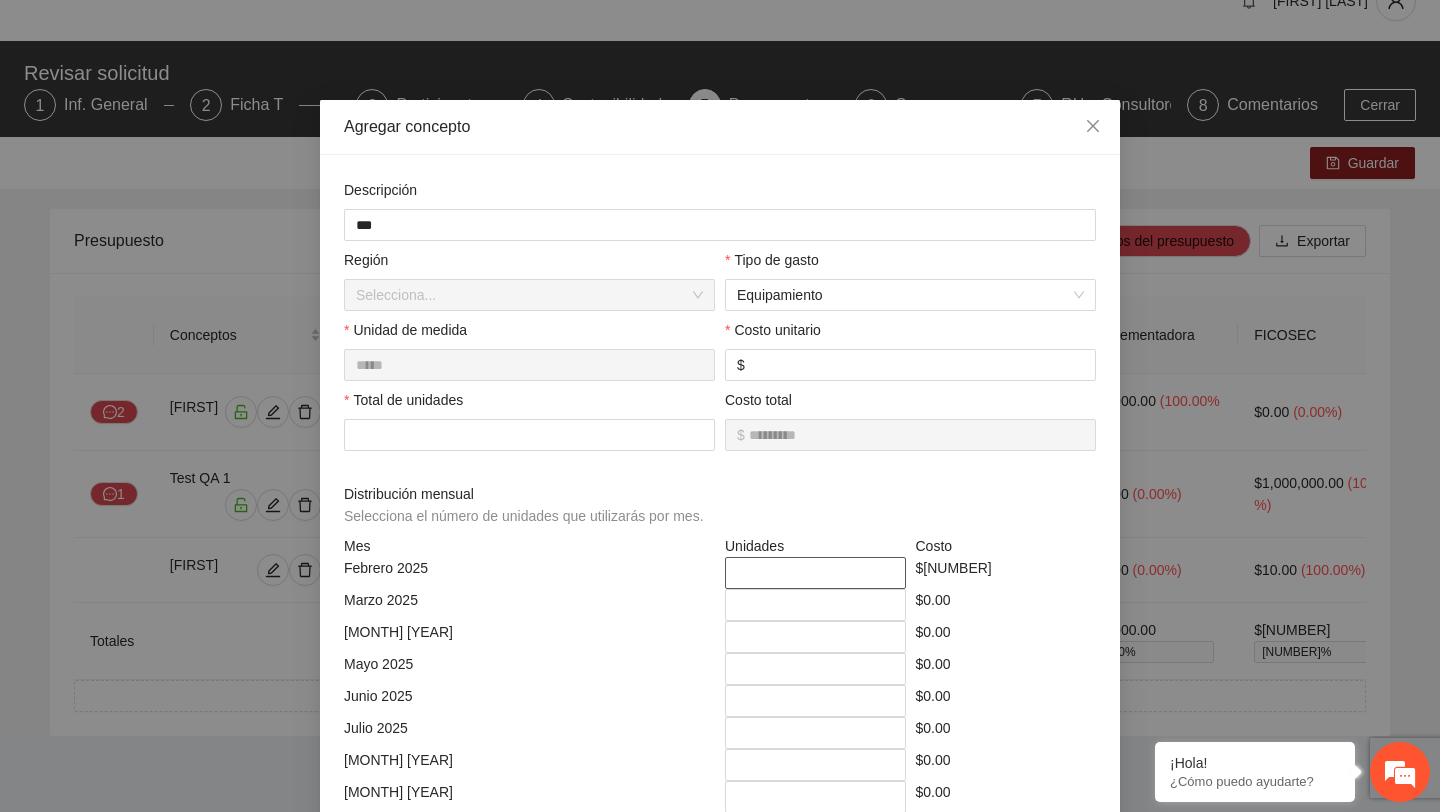 type on "*" 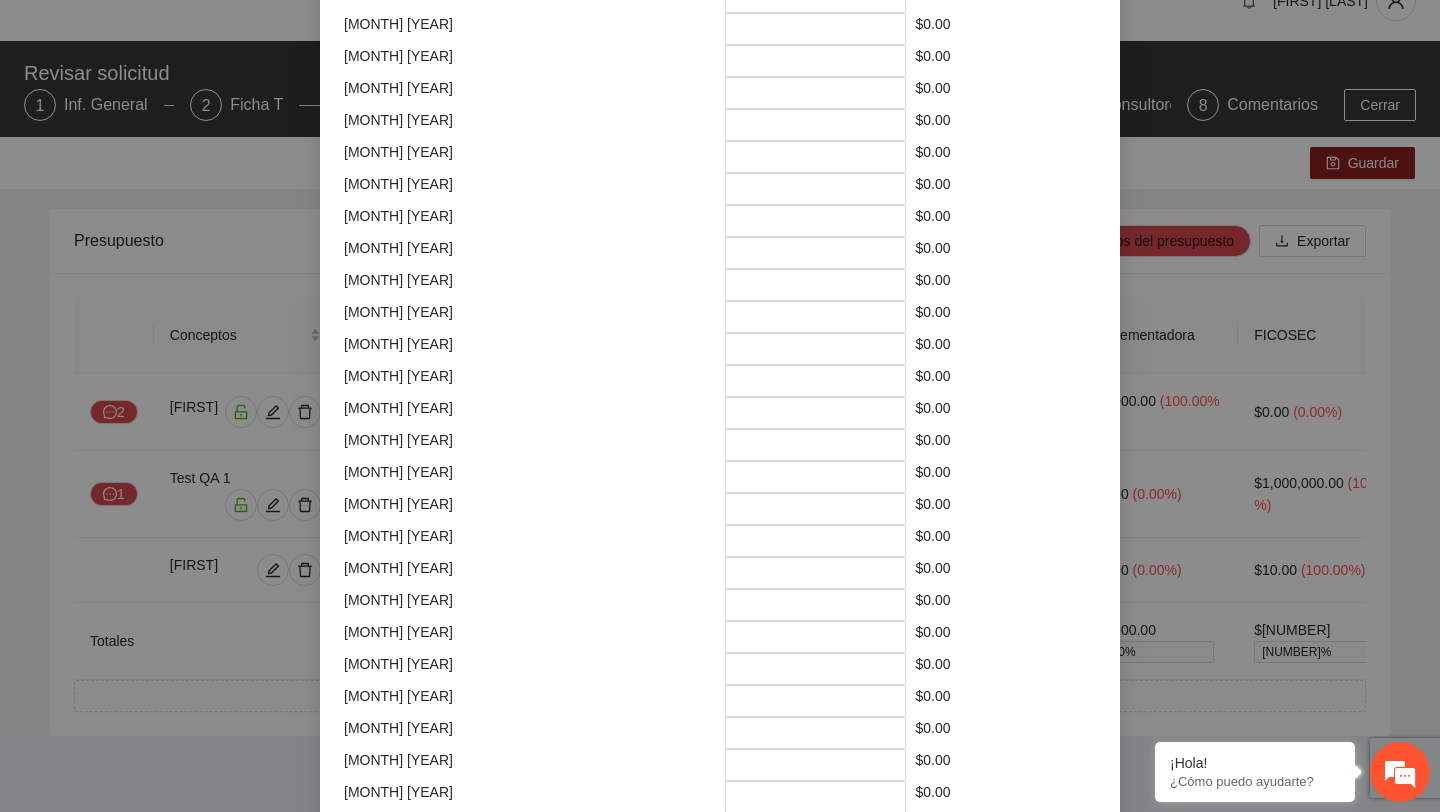 scroll, scrollTop: 2110, scrollLeft: 0, axis: vertical 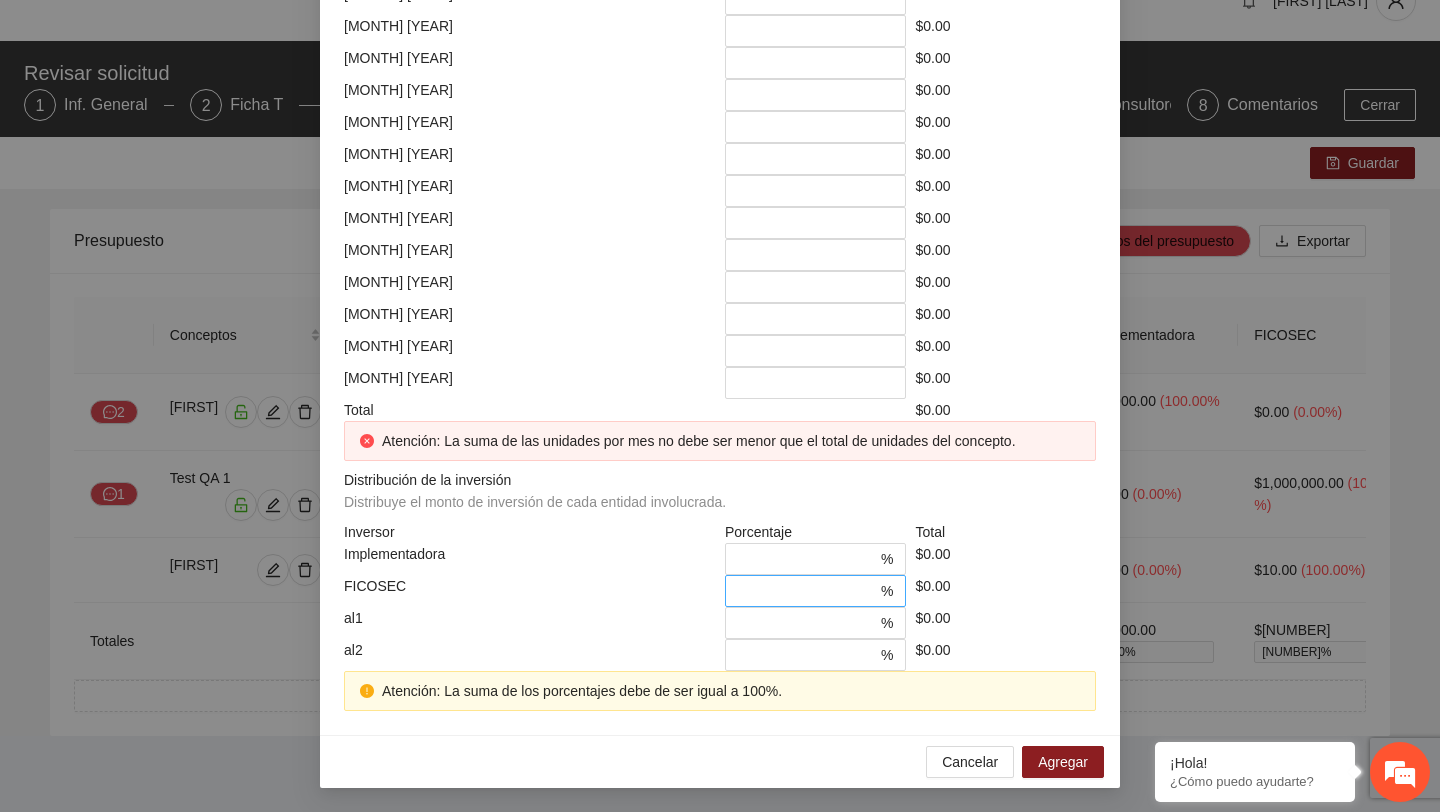 click on "*" at bounding box center [807, 591] 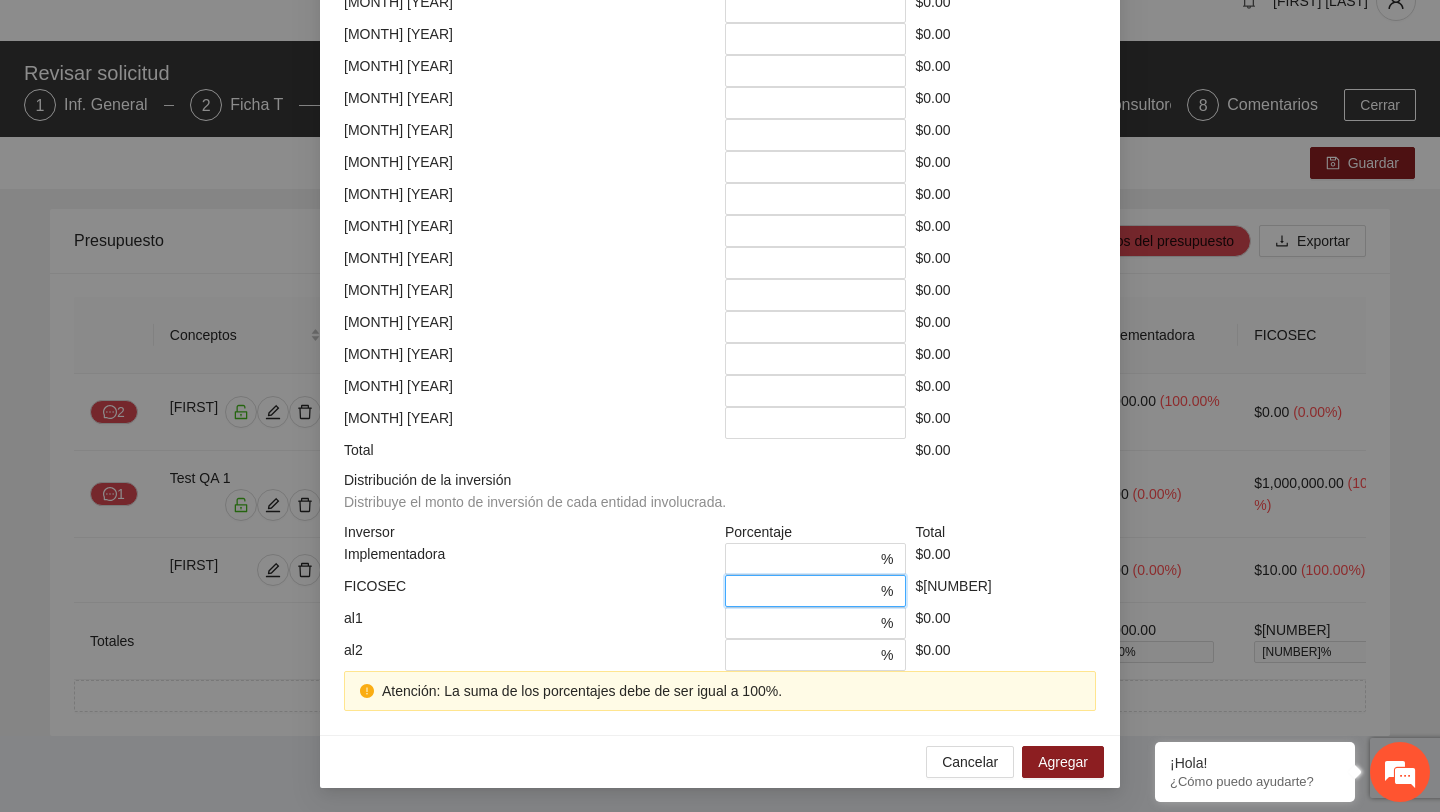 scroll, scrollTop: 2030, scrollLeft: 0, axis: vertical 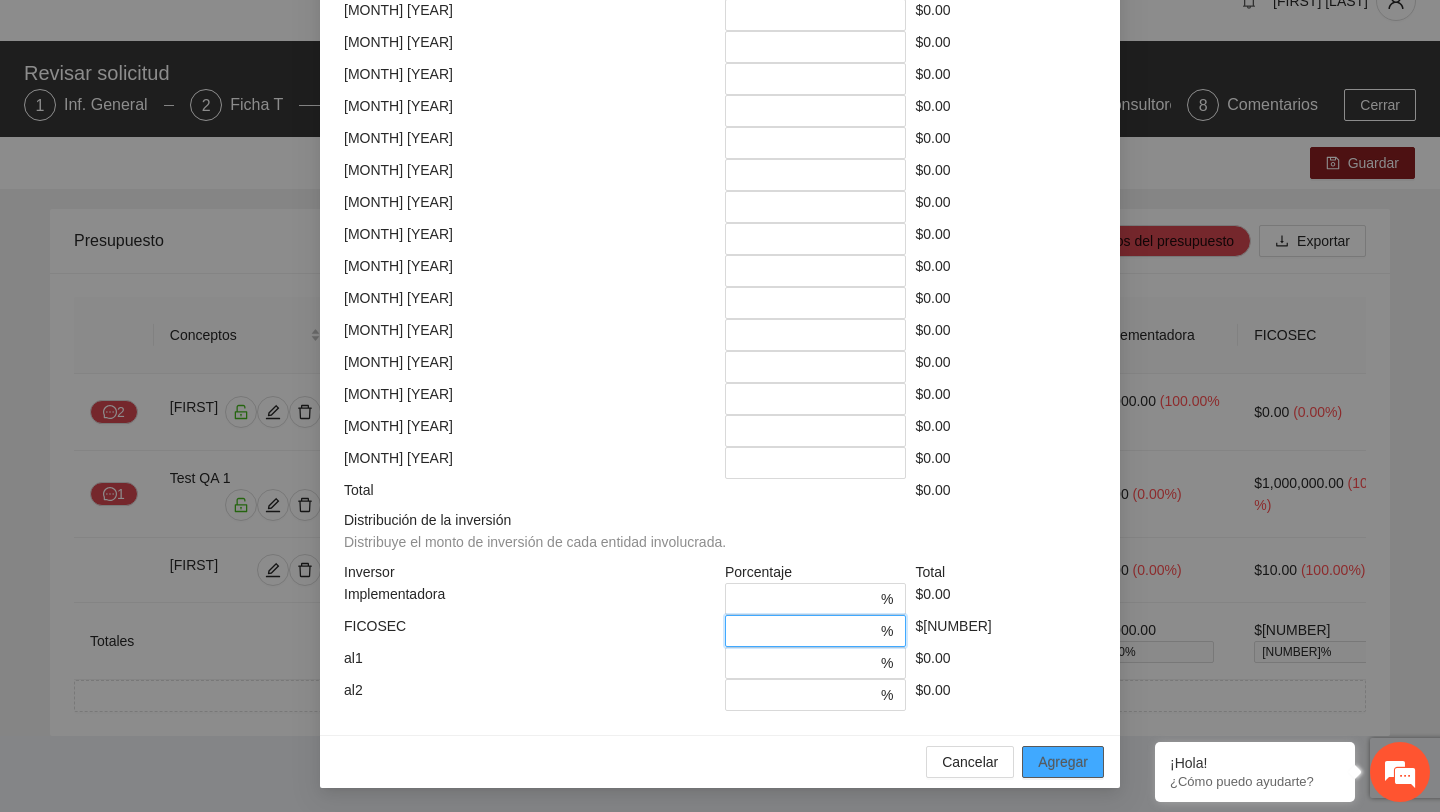 type on "***" 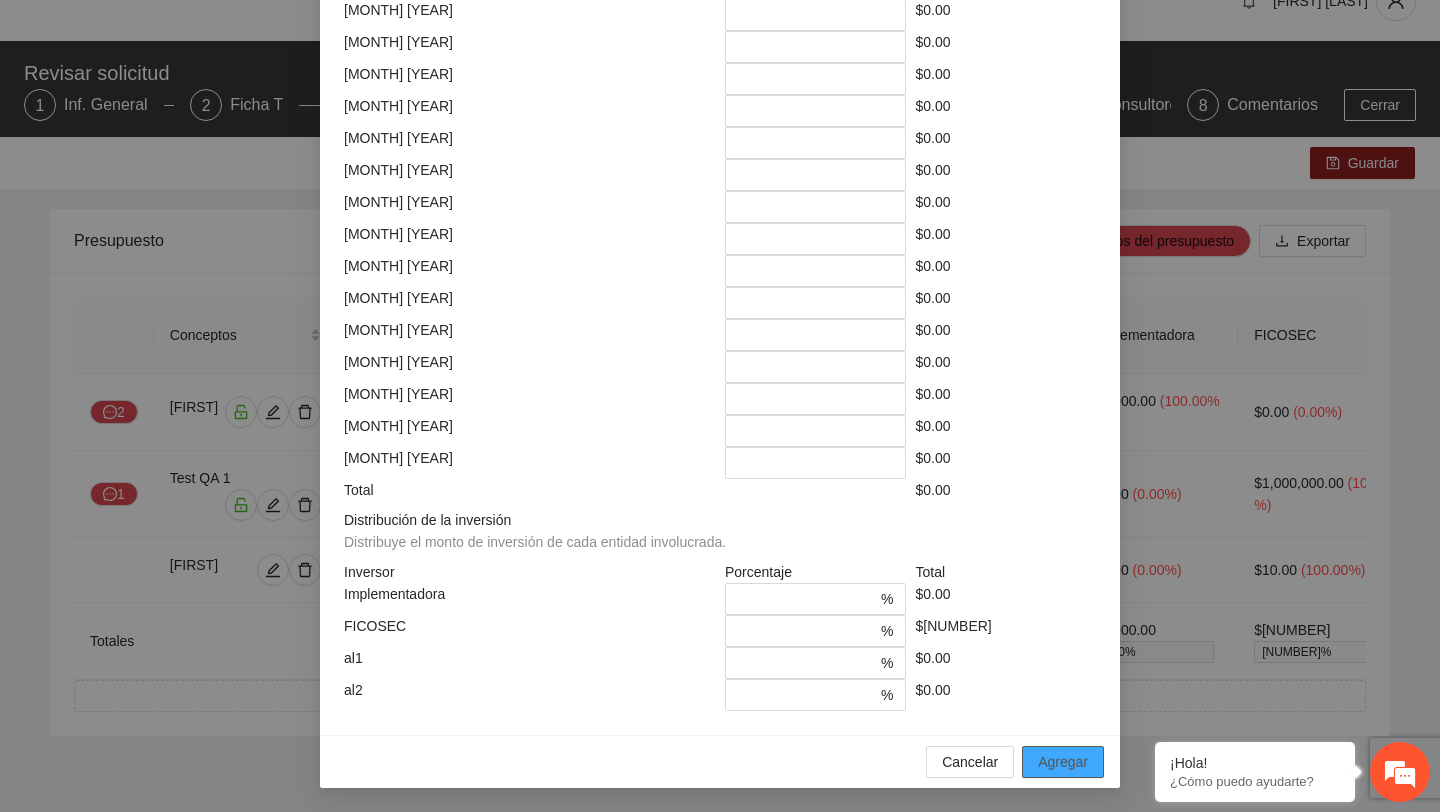 click on "Agregar" at bounding box center (1063, 762) 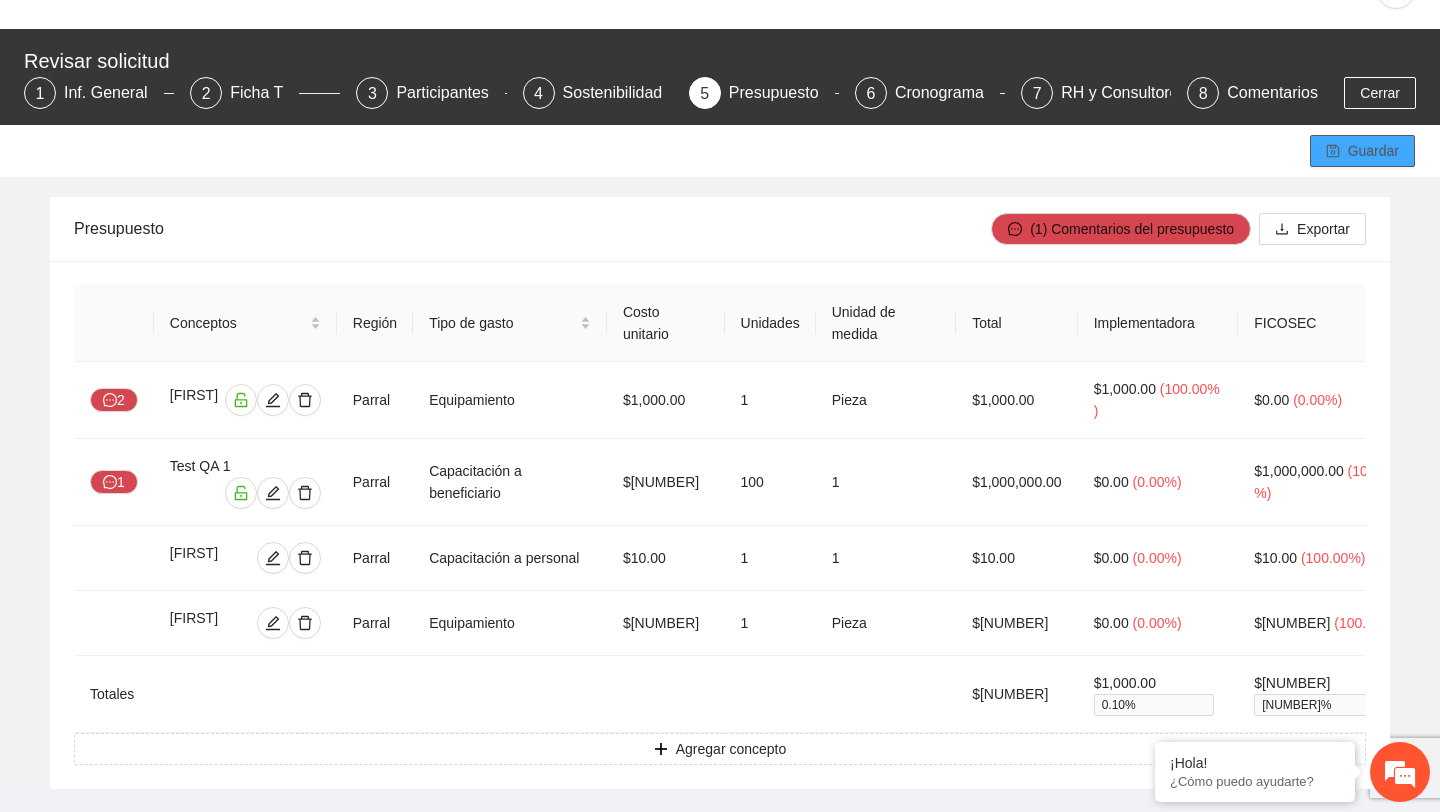 click on "Guardar" at bounding box center (1373, 151) 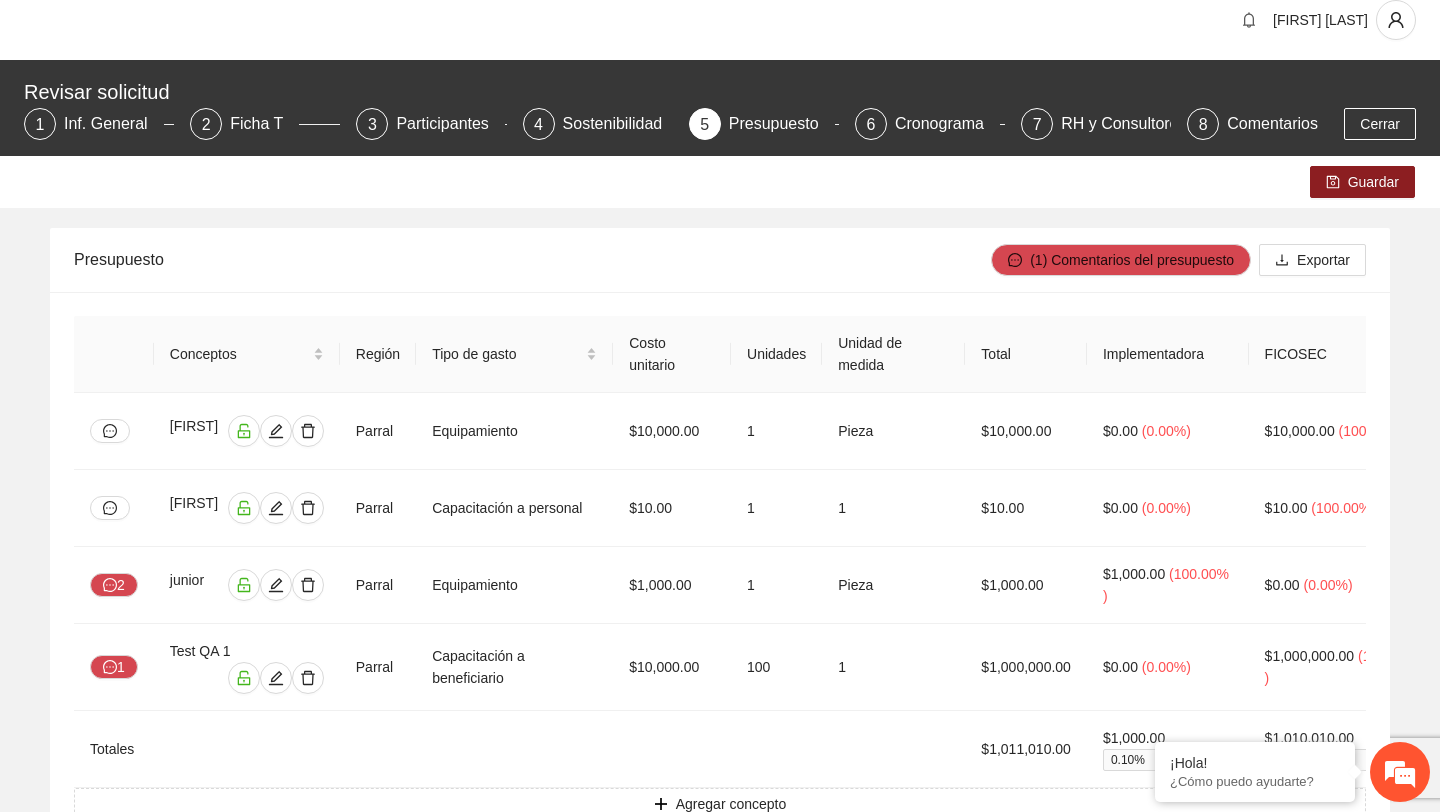 scroll, scrollTop: 0, scrollLeft: 0, axis: both 